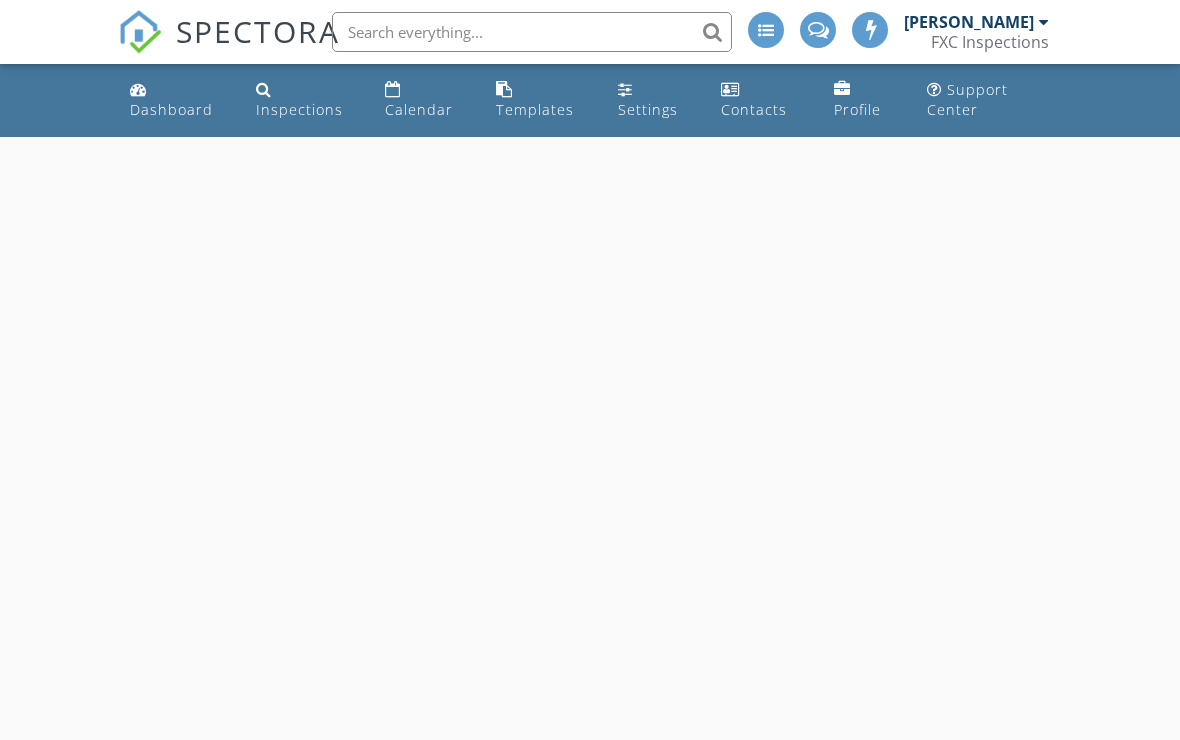 scroll, scrollTop: 0, scrollLeft: 0, axis: both 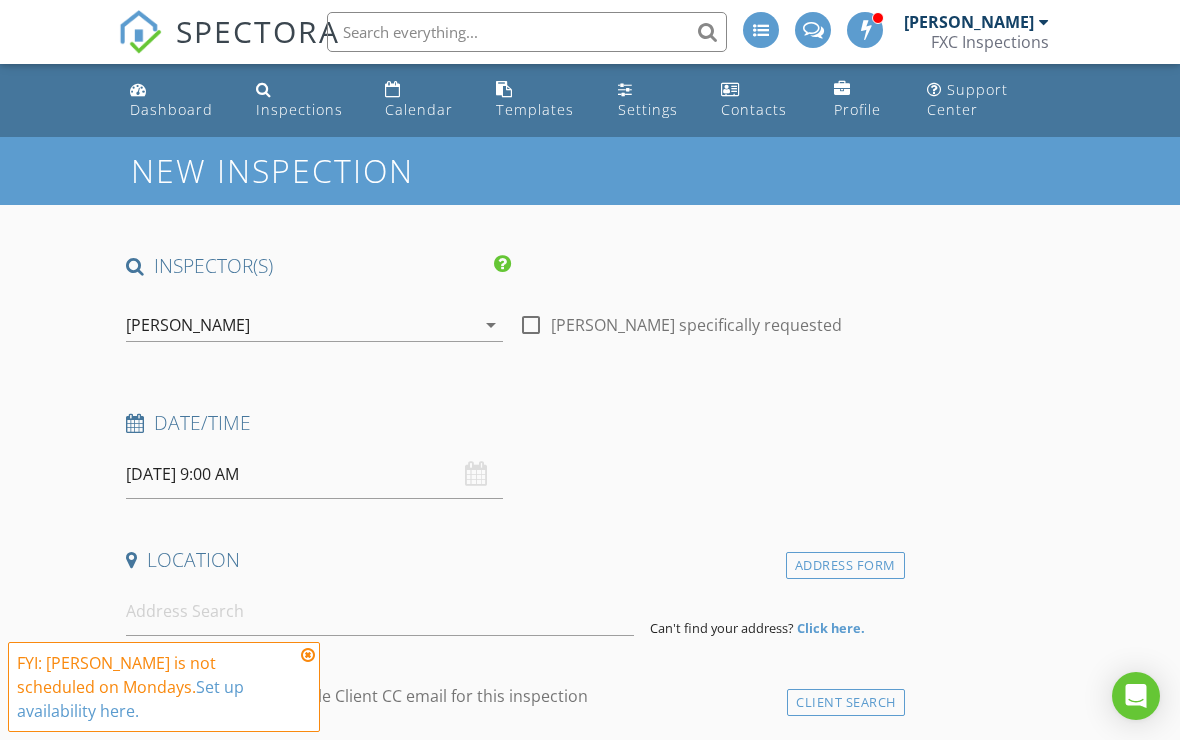 click on "Dashboard" at bounding box center [177, 100] 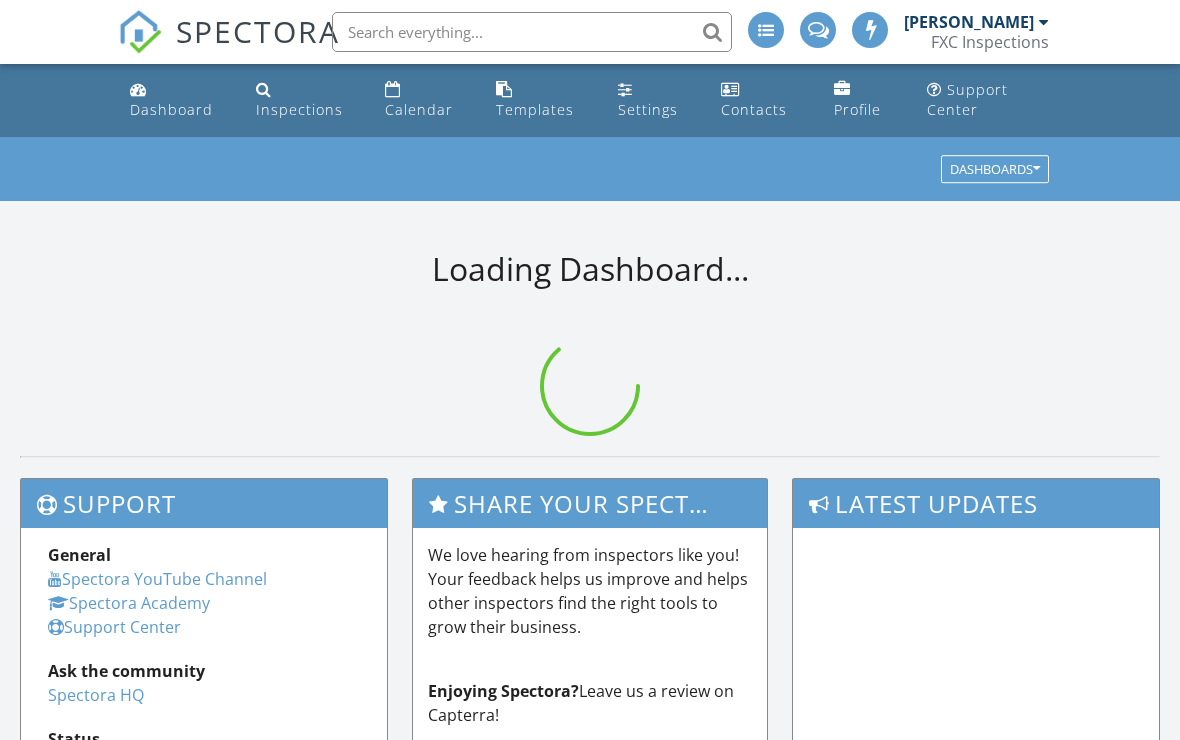 scroll, scrollTop: 0, scrollLeft: 0, axis: both 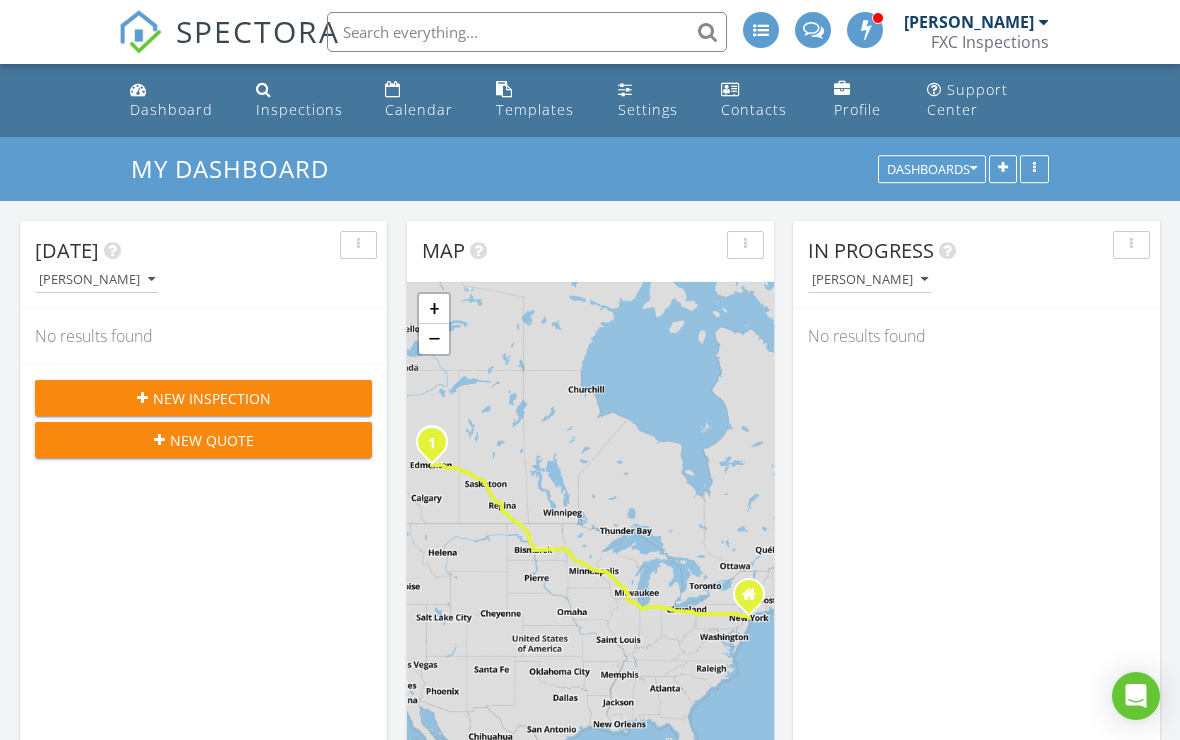 click on "Templates" at bounding box center (535, 109) 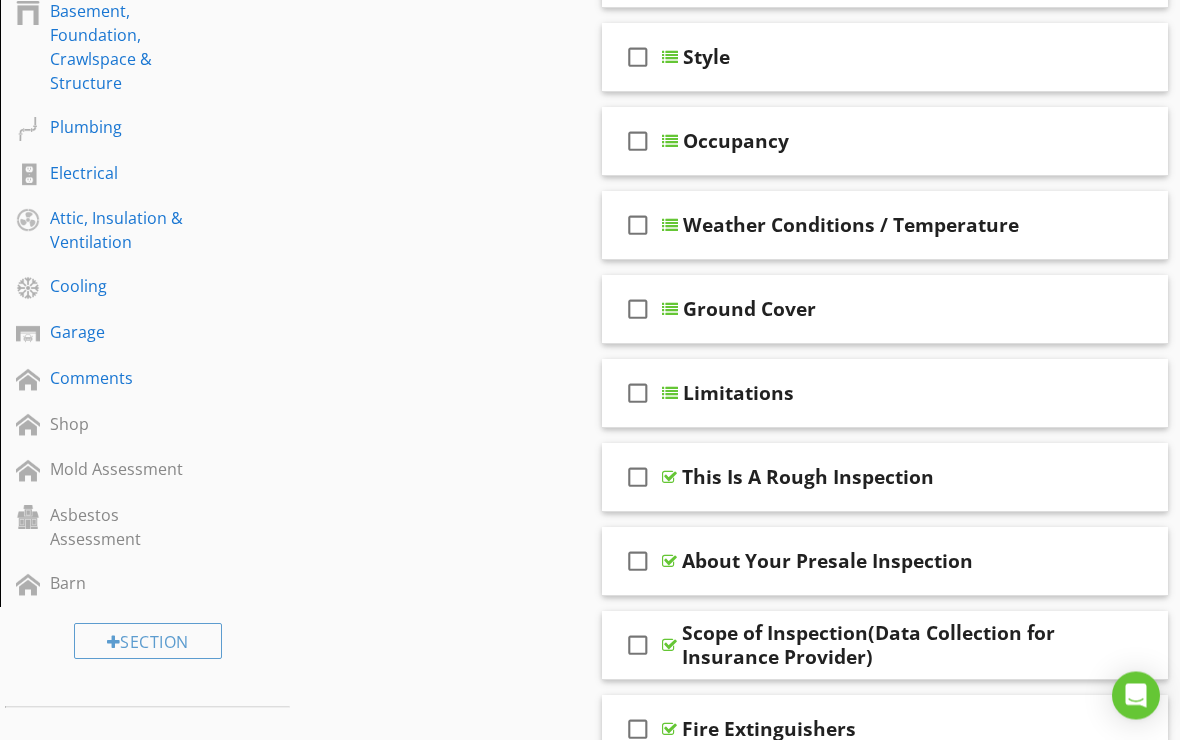 scroll, scrollTop: 589, scrollLeft: 0, axis: vertical 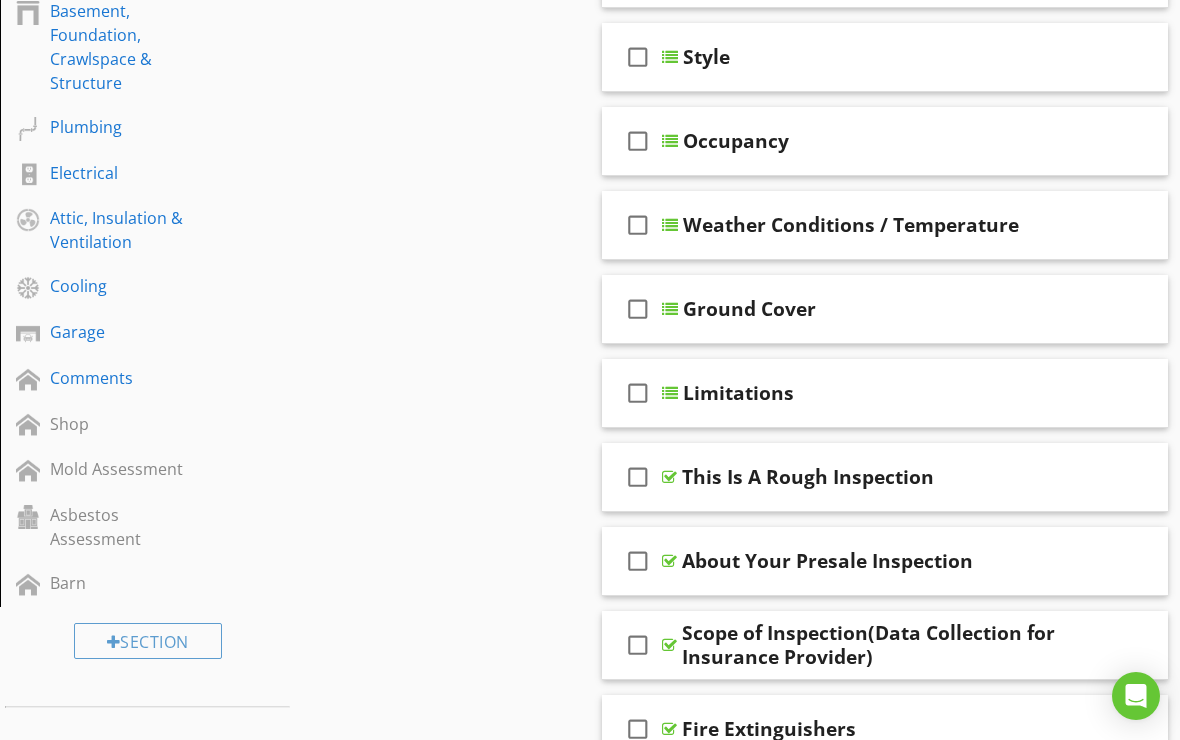 click on "Garage" at bounding box center (125, 332) 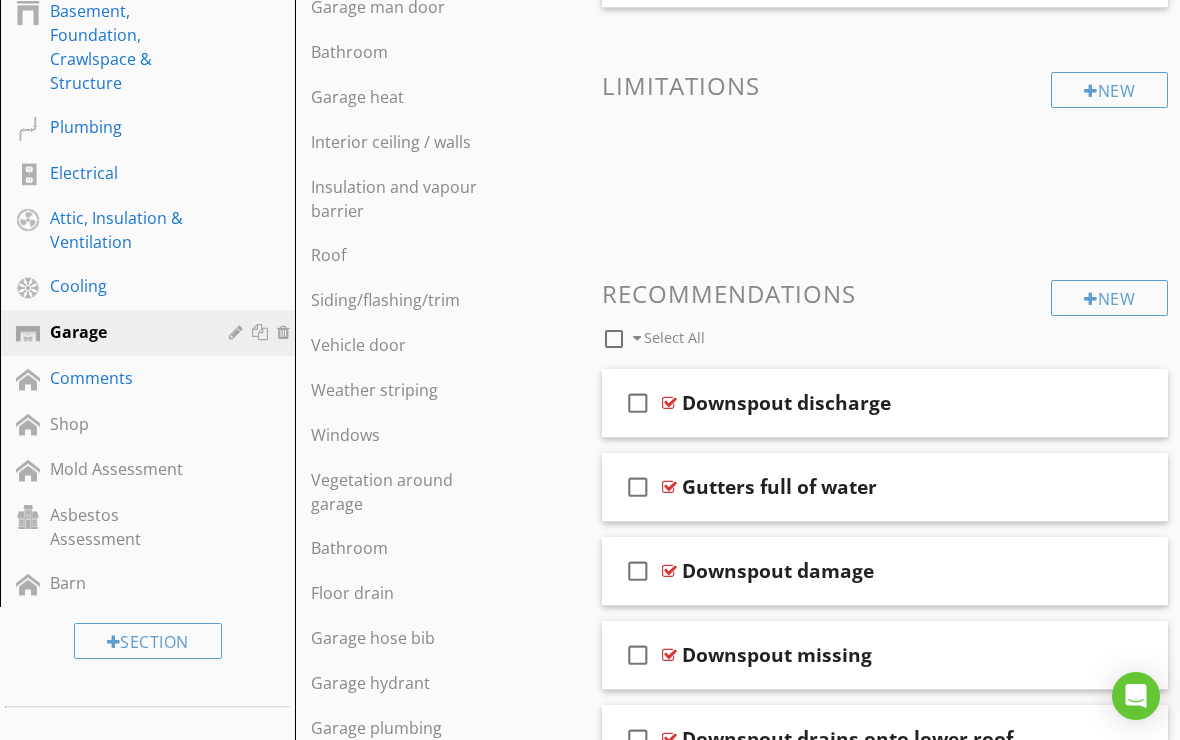 type 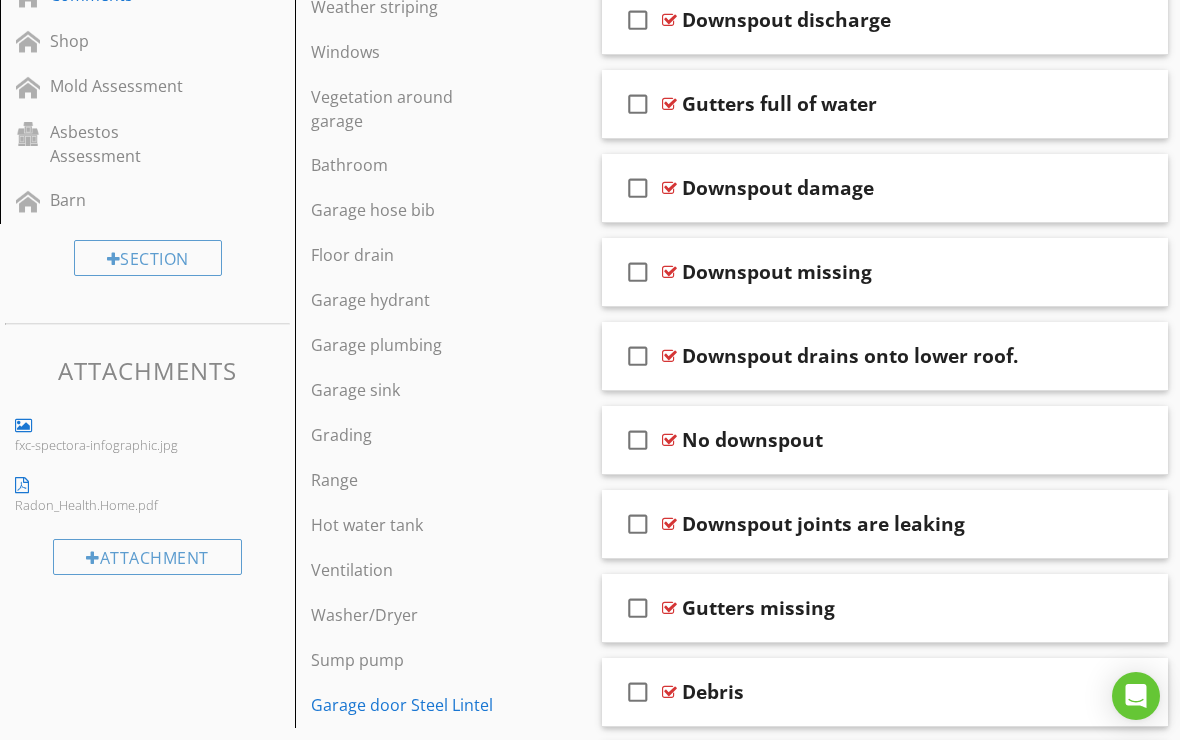 scroll, scrollTop: 971, scrollLeft: 0, axis: vertical 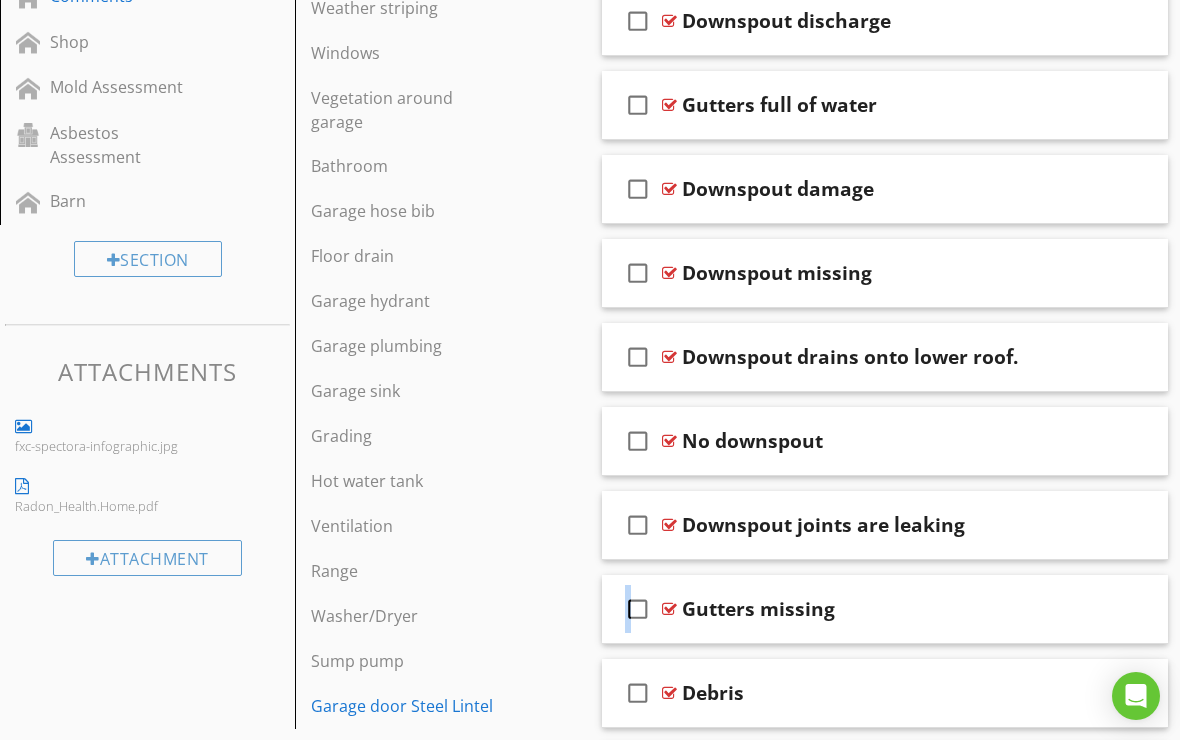 click on "Sections
Inspection Details           Roof           Exterior           Doors, Windows & Interior           Built-in Appliances           Heating           Basement, Foundation, Crawlspace & Structure           Plumbing           Electrical           Attic, Insulation & Ventilation           Cooling           Garage           Comments           Shop           Mold Assessment            Asbestos Assessment            Barn
Section
Attachments       fxc-spectora-infographic.jpg       Radon_Health.Home.pdf
Attachment
Items
Gutters and downspouts           Attic           Electrical           Foundation           Framing           Garage floor           Garage man door           Bathroom           Garage heat           Interior ceiling / walls           Insulation and vapour barrier            Roof           Siding/flashing/trim           Vehicle door" at bounding box center [590, 273] 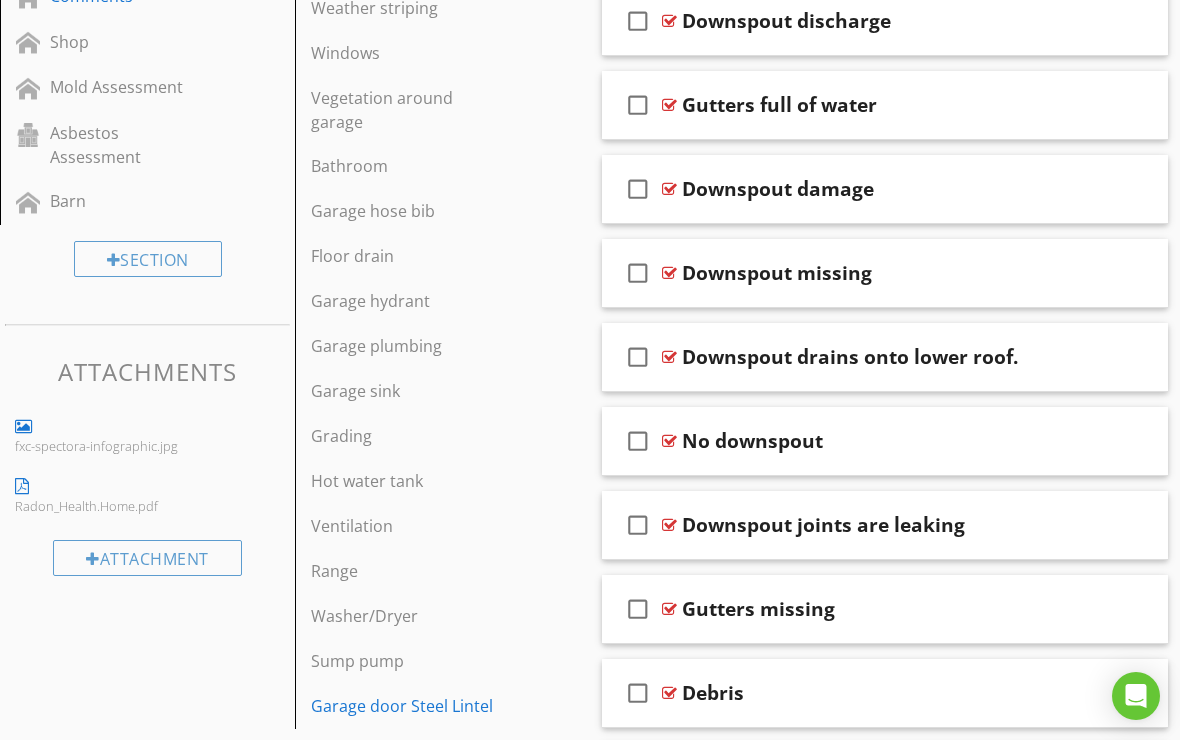 click on "Sections
Inspection Details           Roof           Exterior           Doors, Windows & Interior           Built-in Appliances           Heating           Basement, Foundation, Crawlspace & Structure           Plumbing           Electrical           Attic, Insulation & Ventilation           Cooling           Garage           Comments           Shop           Mold Assessment            Asbestos Assessment            Barn
Section
Attachments       fxc-spectora-infographic.jpg       Radon_Health.Home.pdf
Attachment
Items
Gutters and downspouts           Attic           Electrical           Foundation           Framing           Garage floor           Garage man door           Bathroom           Garage heat           Interior ceiling / walls           Insulation and vapour barrier            Roof           Siding/flashing/trim           Vehicle door" at bounding box center (590, 273) 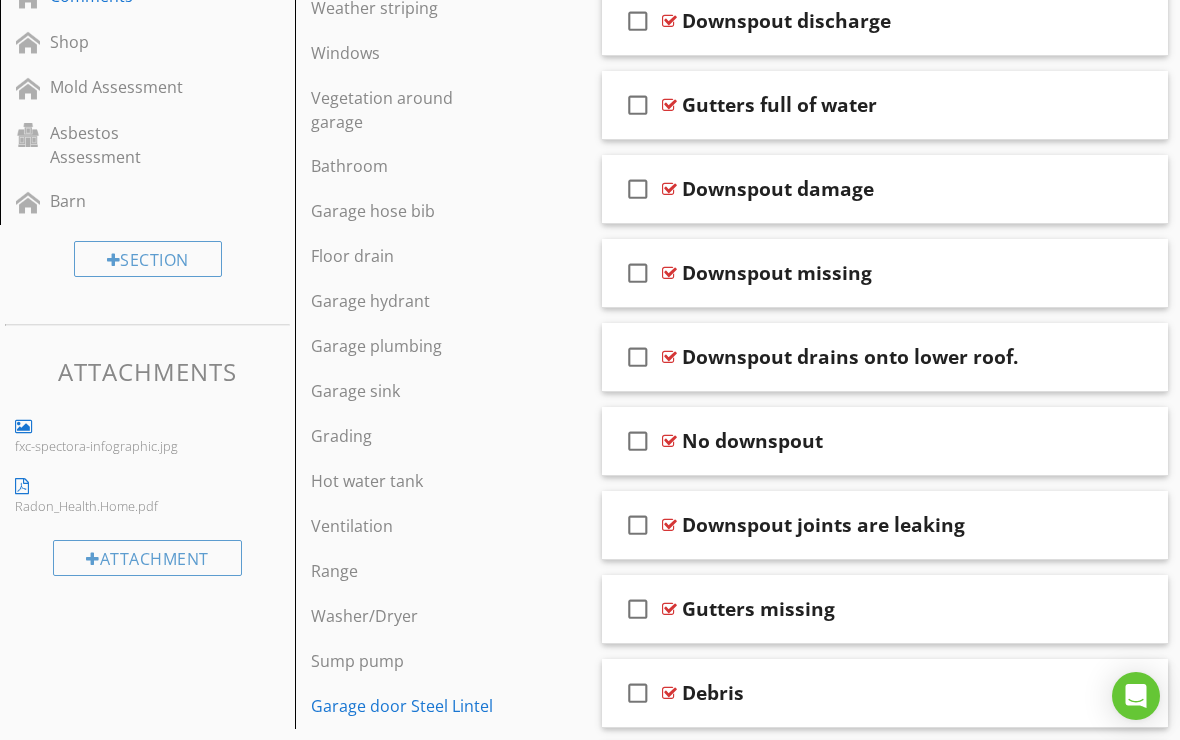 click on "Ventilation" at bounding box center [408, 526] 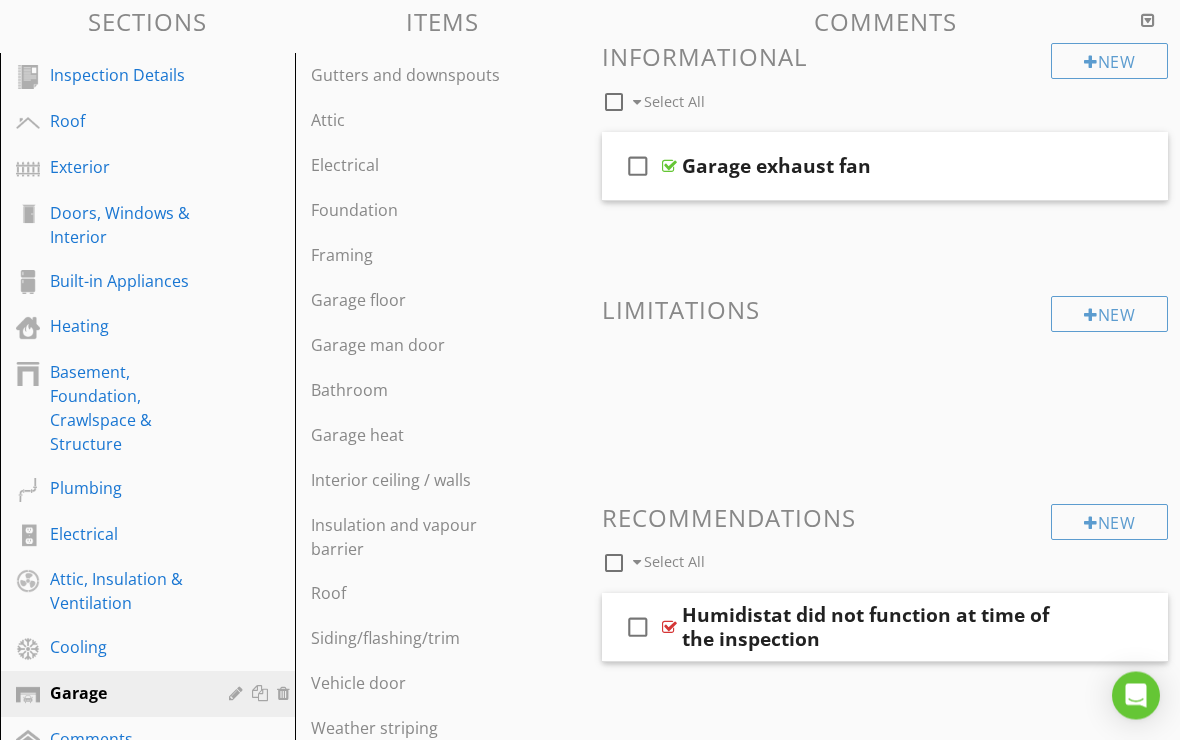 scroll, scrollTop: 205, scrollLeft: 0, axis: vertical 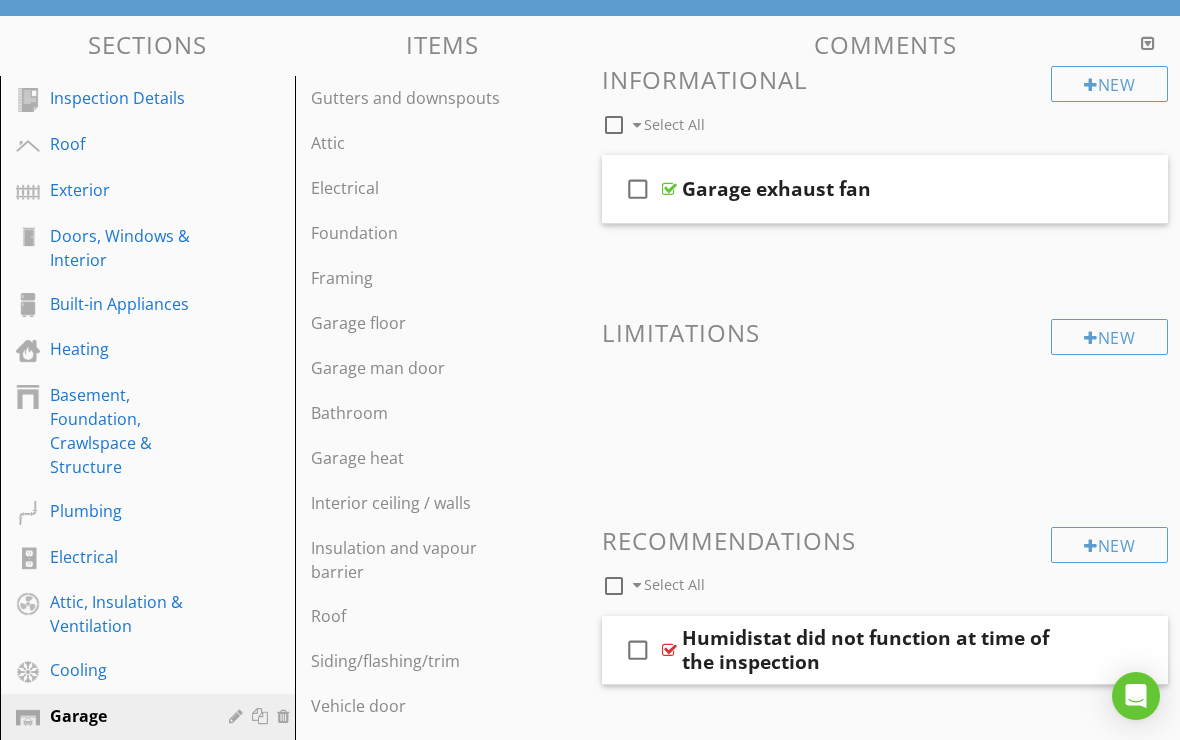 click on "Electrical" at bounding box center (408, 188) 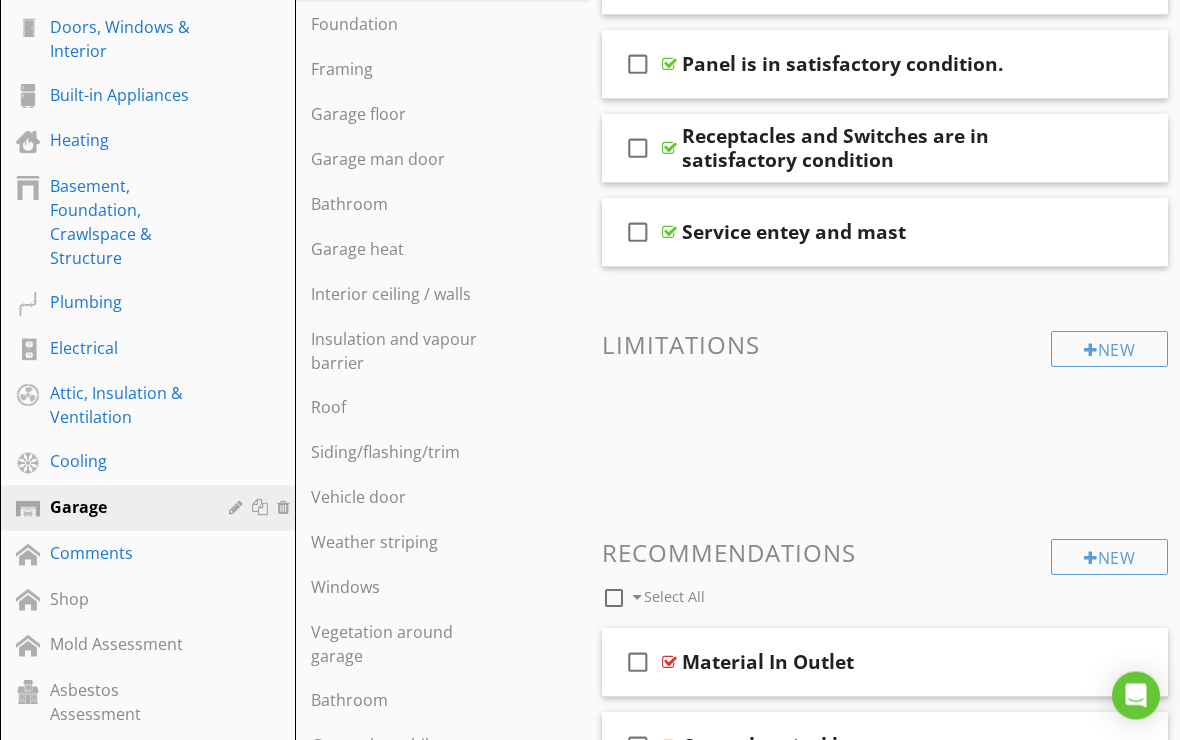 scroll, scrollTop: 414, scrollLeft: 0, axis: vertical 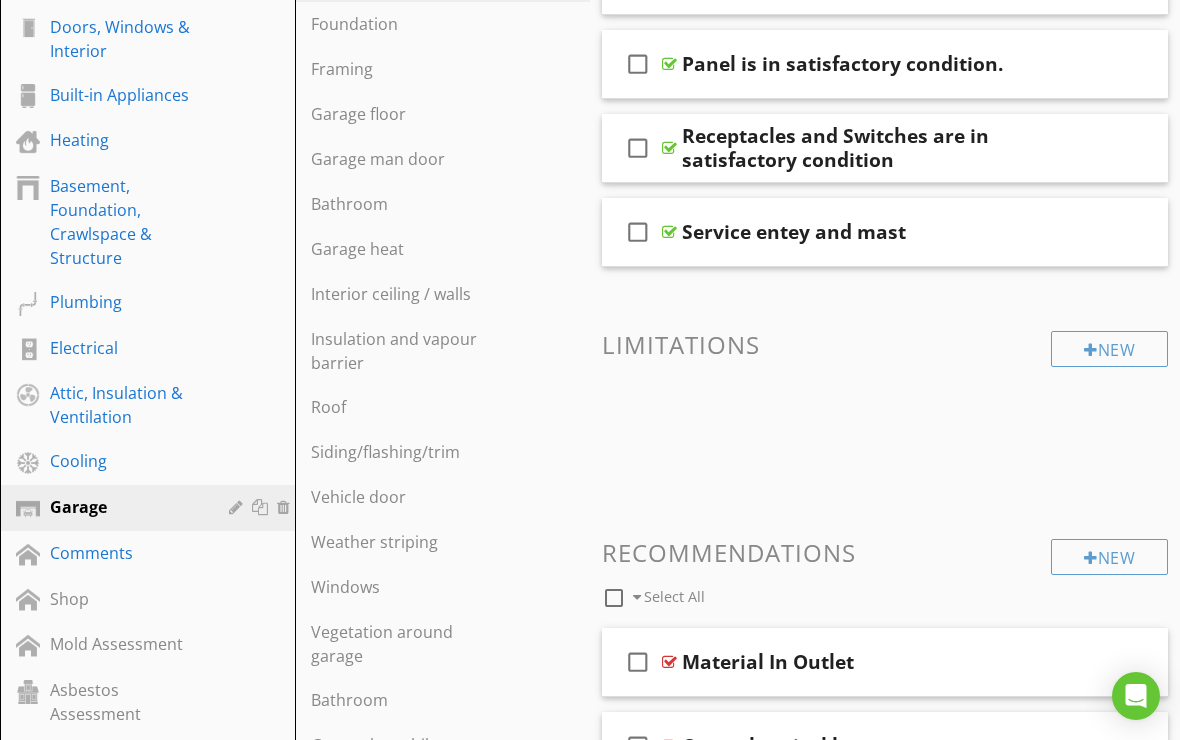 click on "Garage floor" at bounding box center [408, 114] 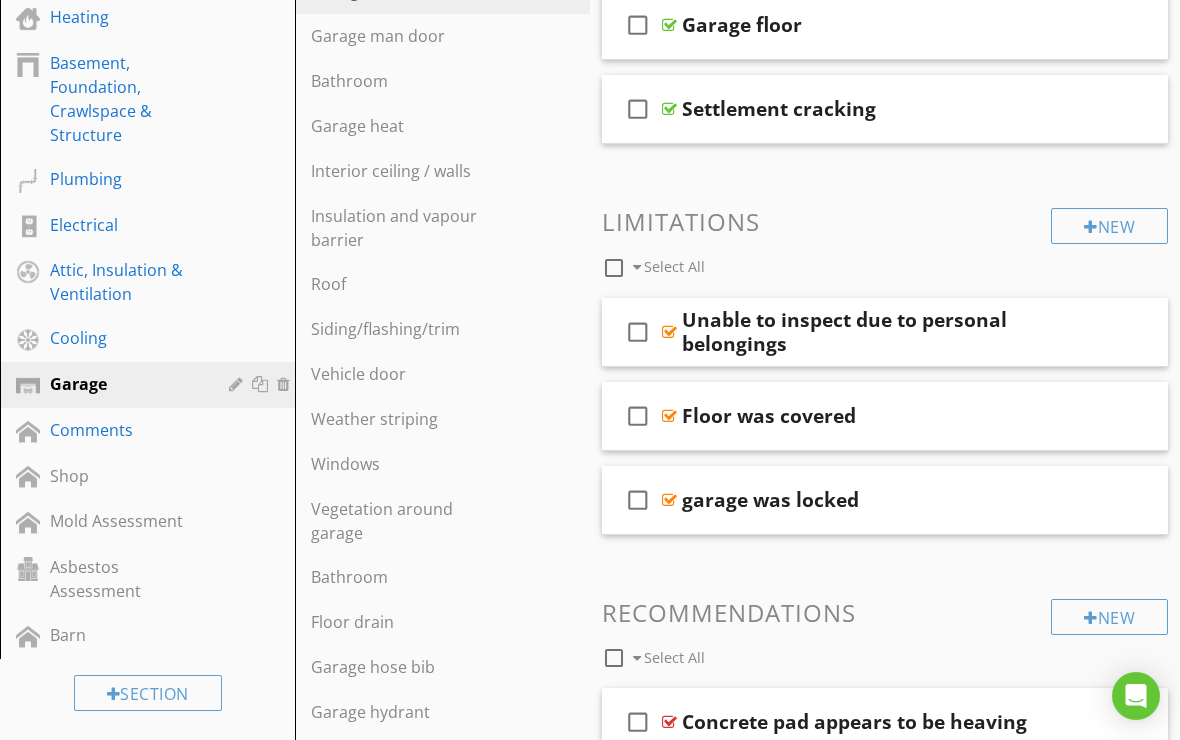 scroll, scrollTop: 536, scrollLeft: 0, axis: vertical 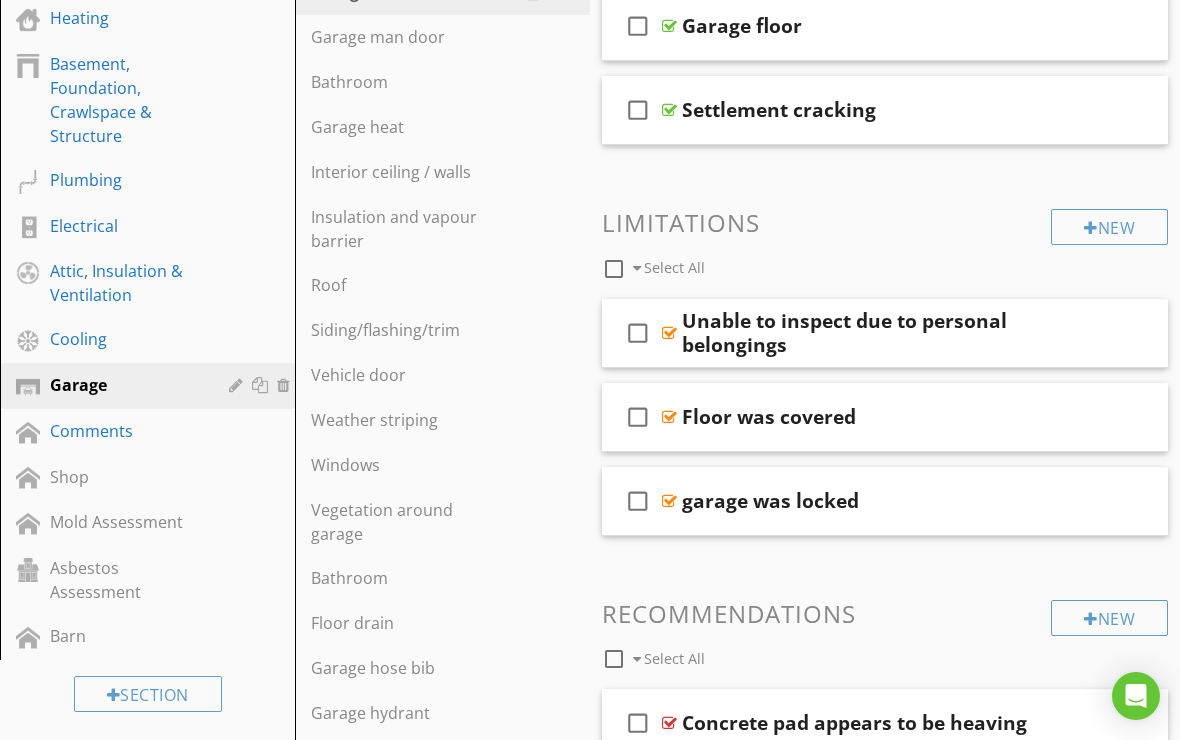 click on "Vehicle door" at bounding box center (408, 375) 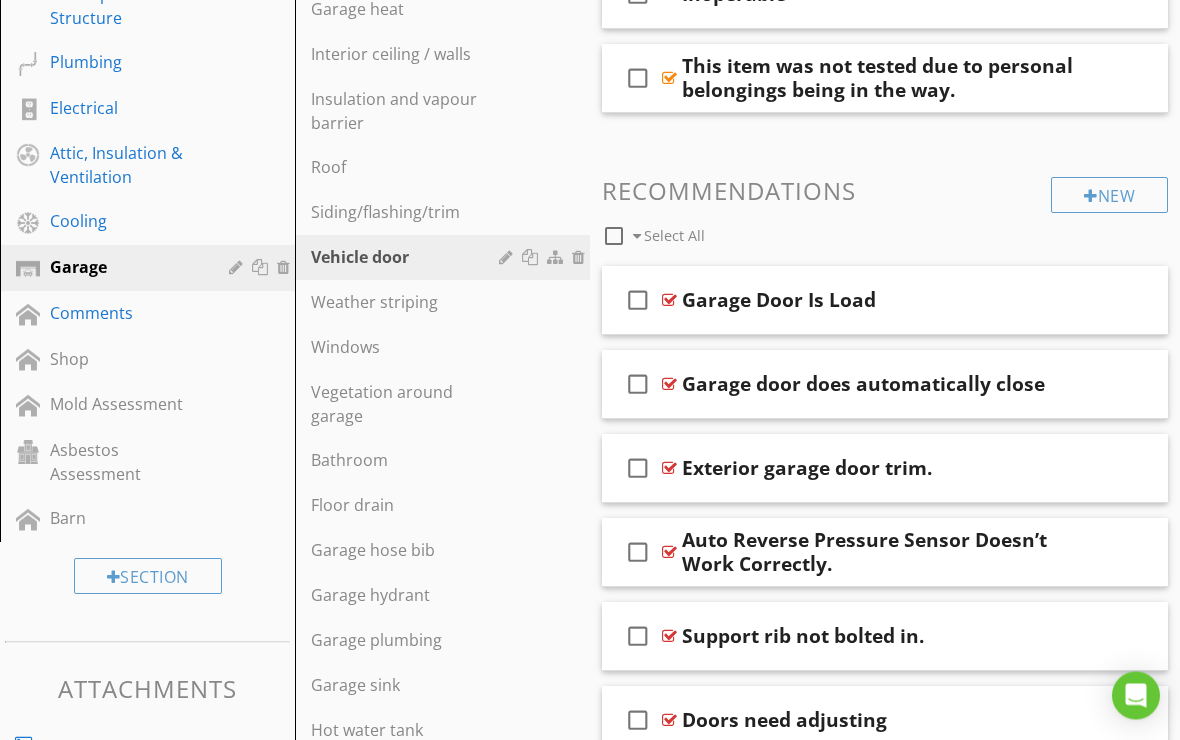 scroll, scrollTop: 655, scrollLeft: 0, axis: vertical 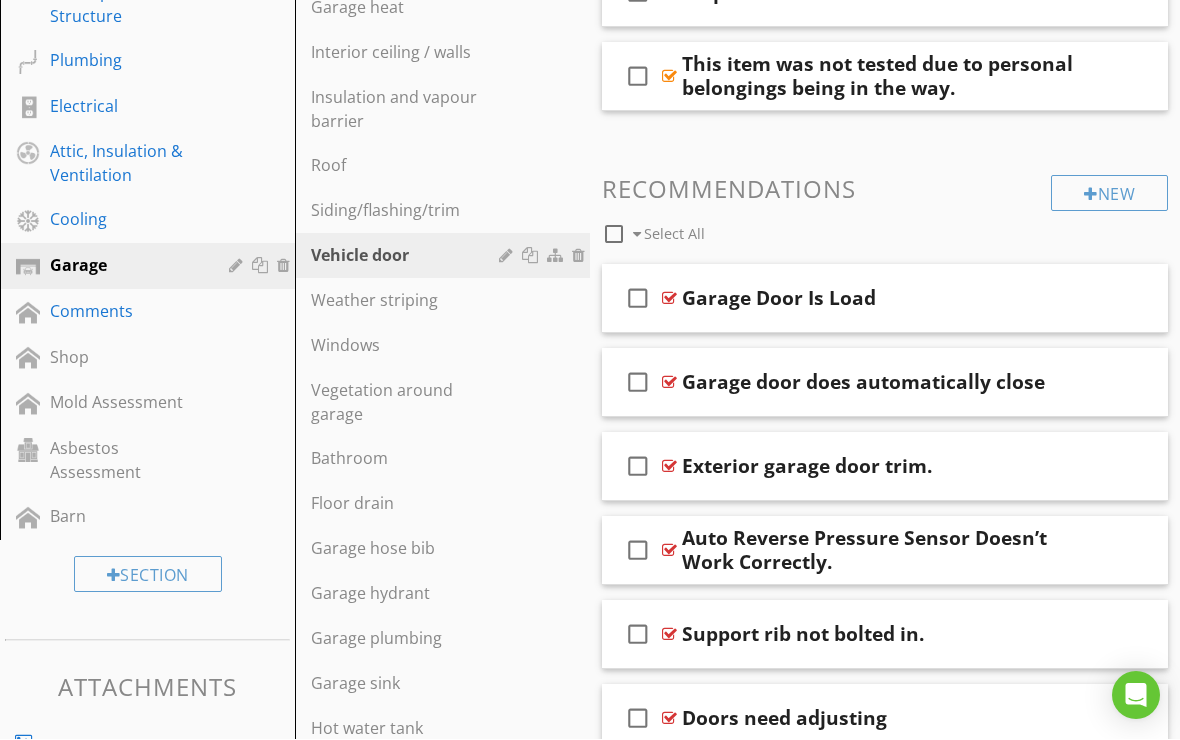 click on "Garage door does automatically close" at bounding box center [863, 383] 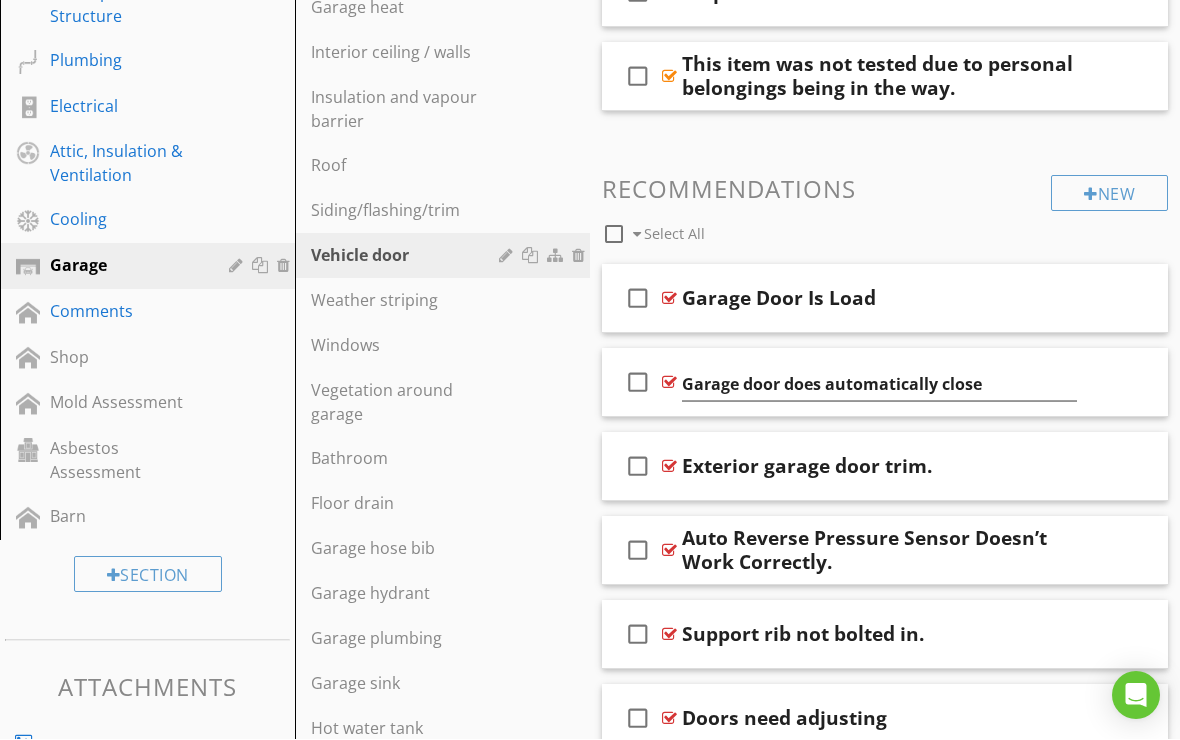 scroll, scrollTop: 656, scrollLeft: 0, axis: vertical 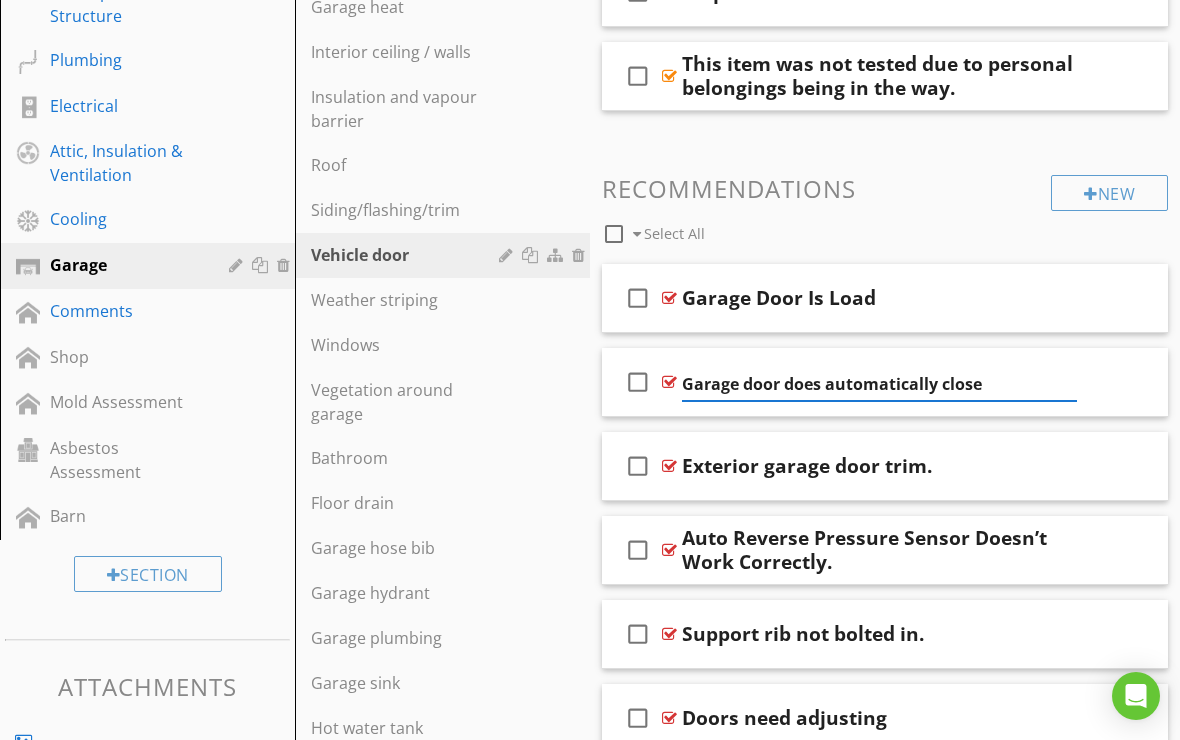 click at bounding box center [669, 382] 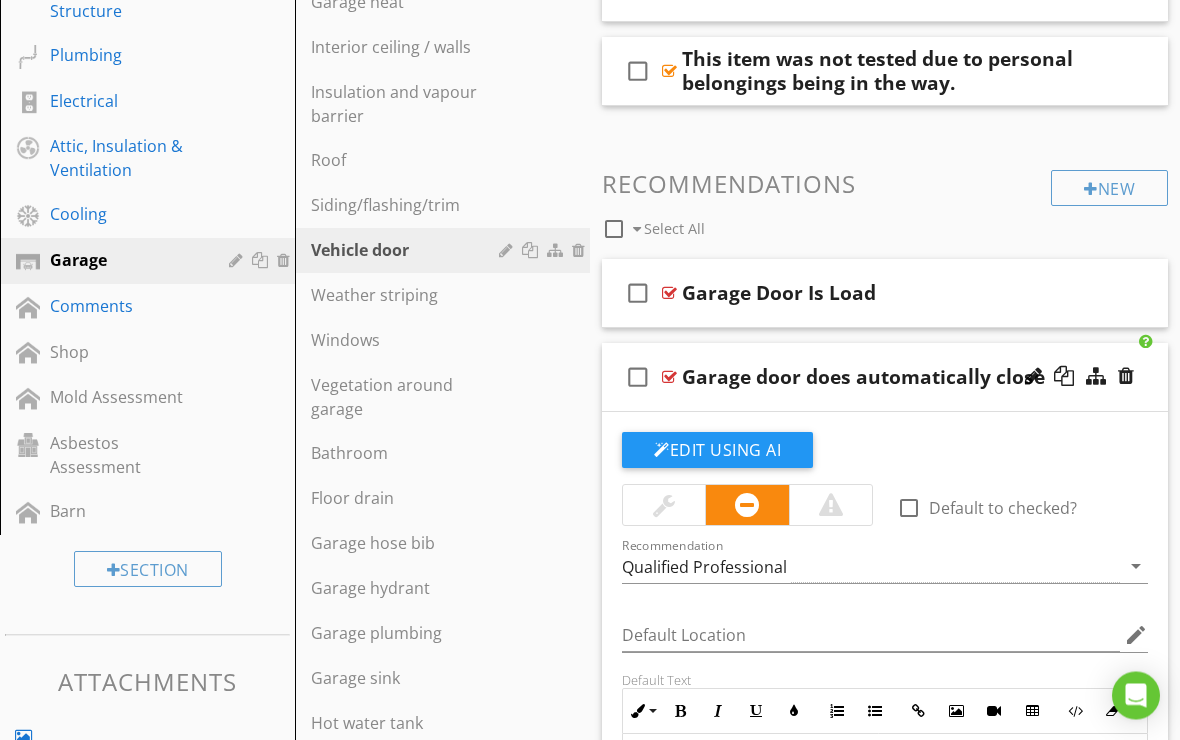 scroll, scrollTop: 661, scrollLeft: 0, axis: vertical 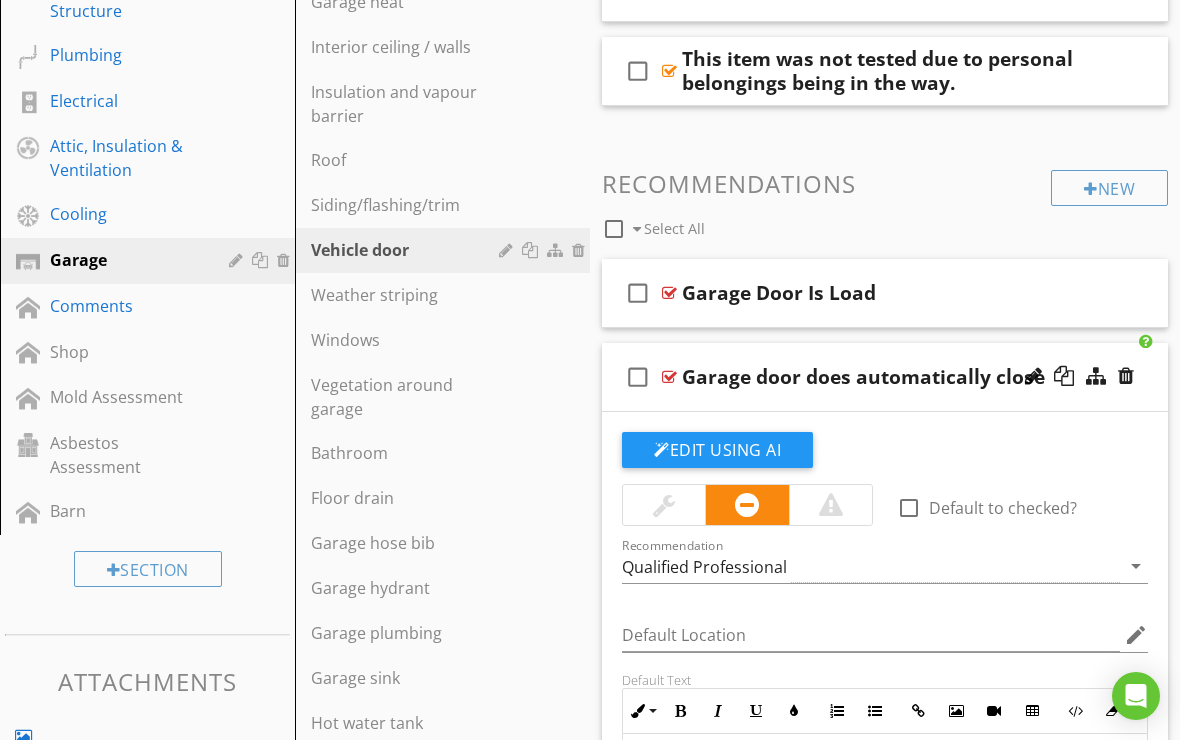 click on "check_box_outline_blank
Garage door does automatically close" at bounding box center [885, 377] 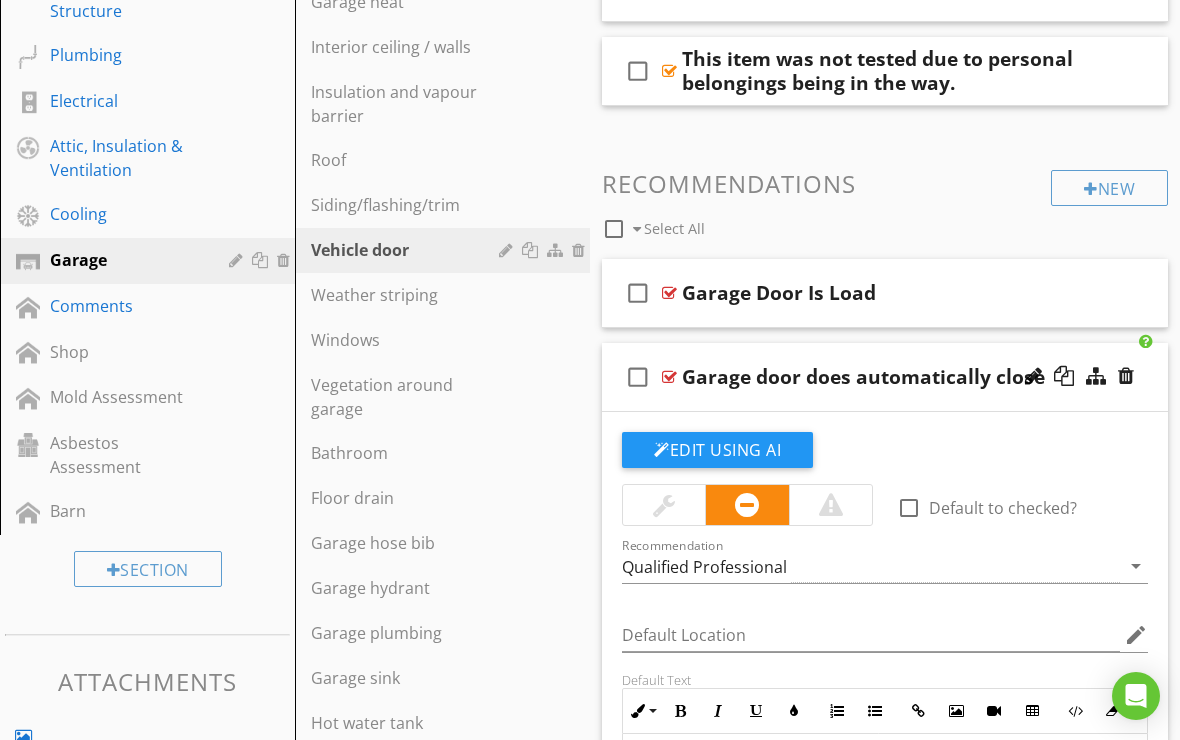 click on "check_box_outline_blank" at bounding box center (642, 377) 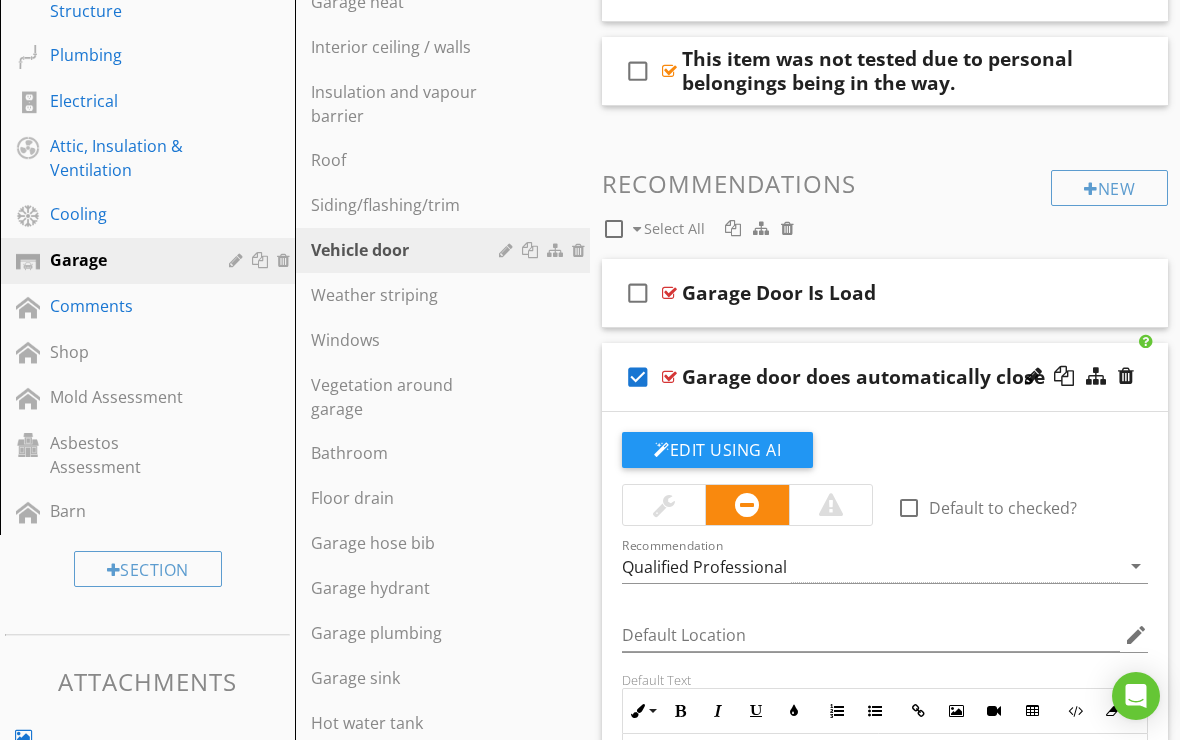 click on "Garage Door Is Load" at bounding box center [779, 293] 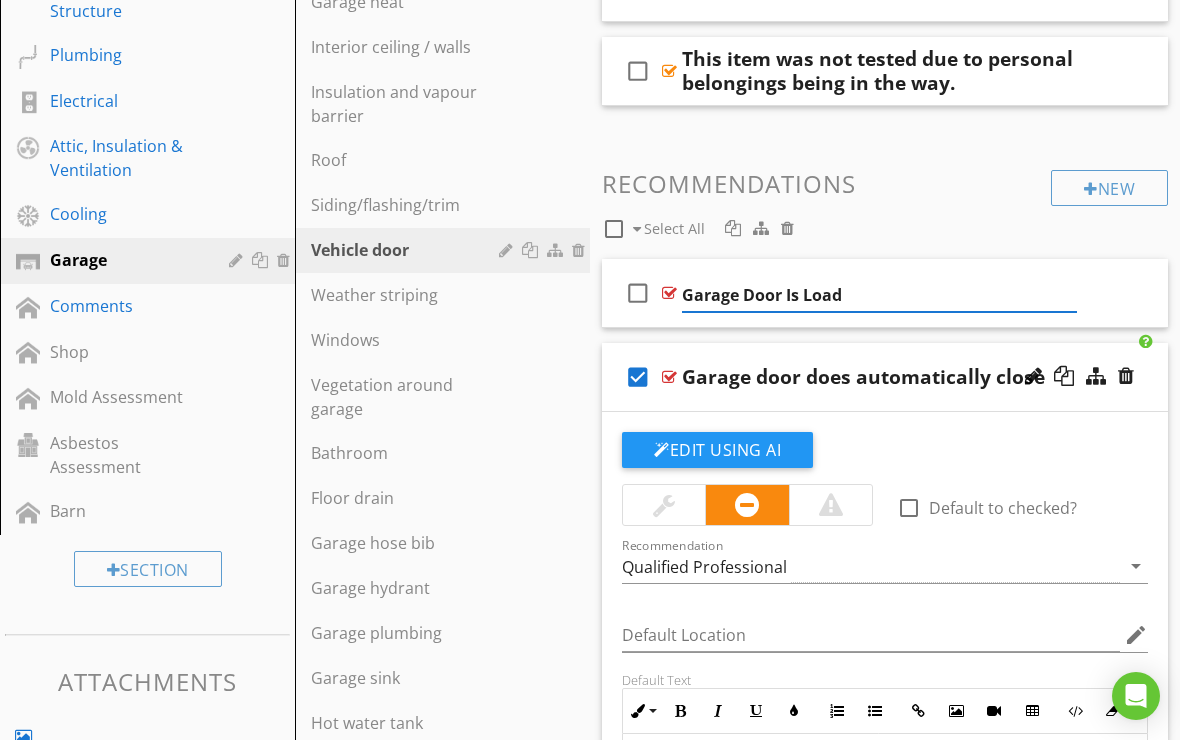 click on "Garage Door Is Load" at bounding box center [879, 295] 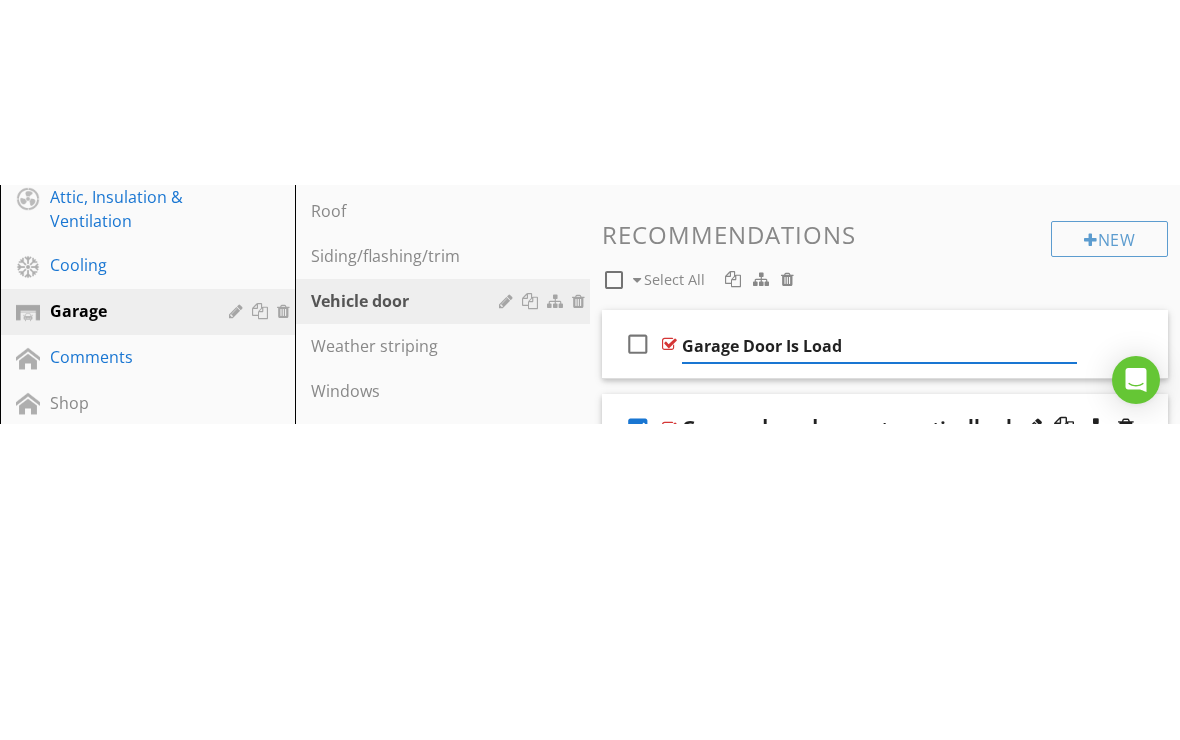 scroll, scrollTop: 796, scrollLeft: 0, axis: vertical 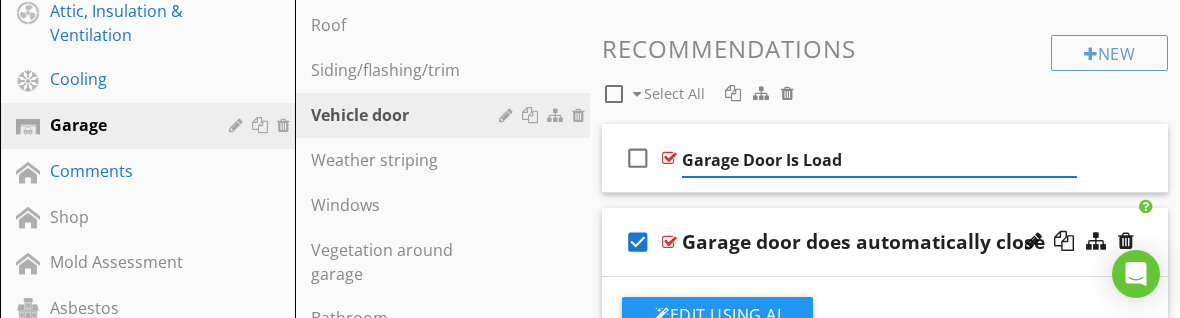 click on "check_box" at bounding box center [638, 242] 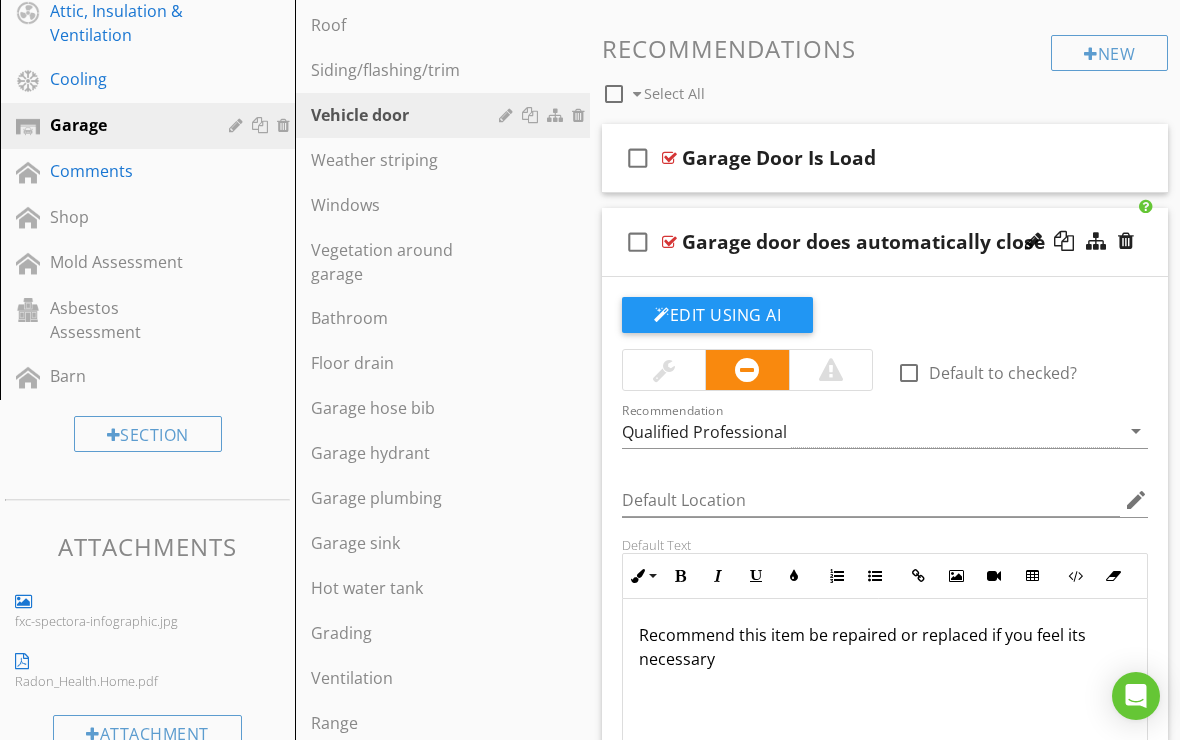 click at bounding box center (669, 242) 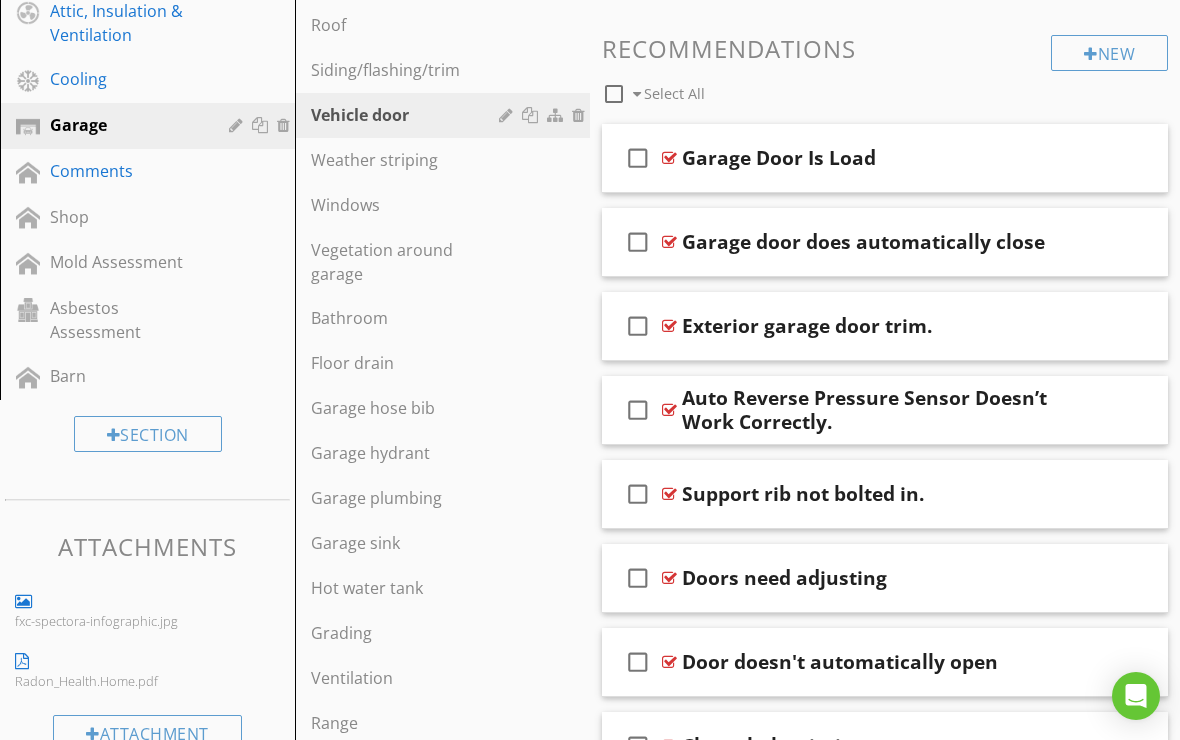 click at bounding box center (669, 158) 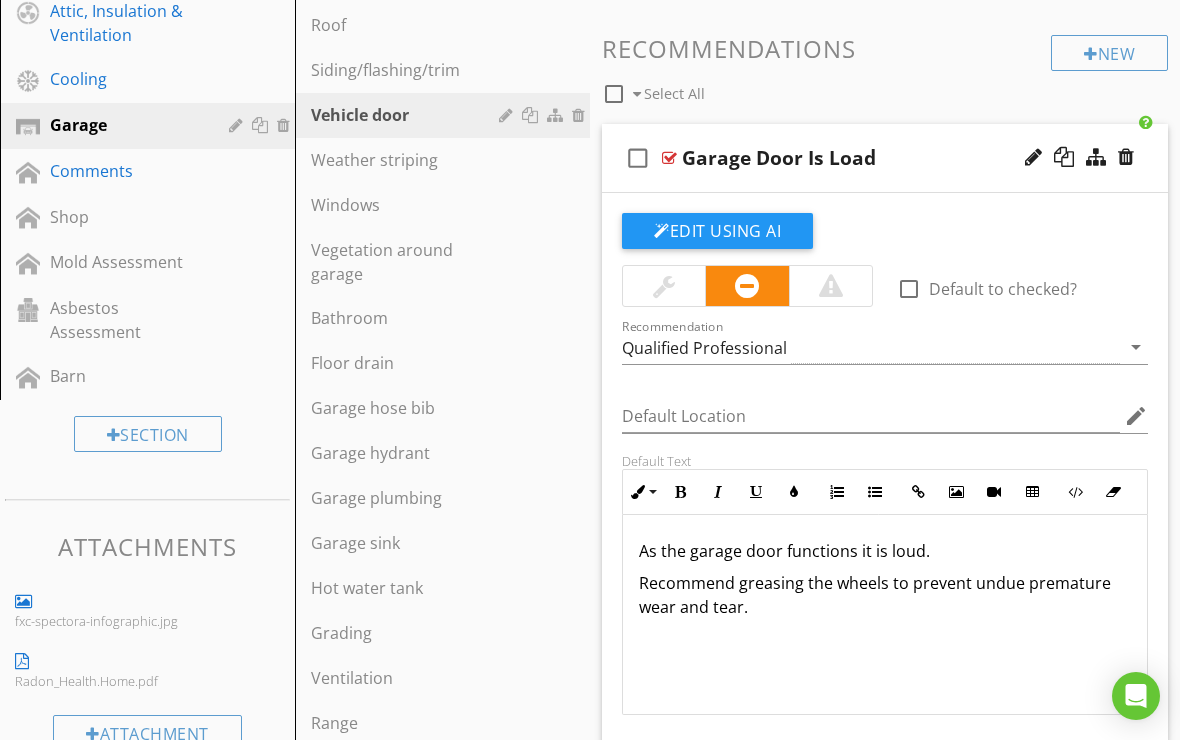 click on "Garage Door Is Load" at bounding box center (779, 158) 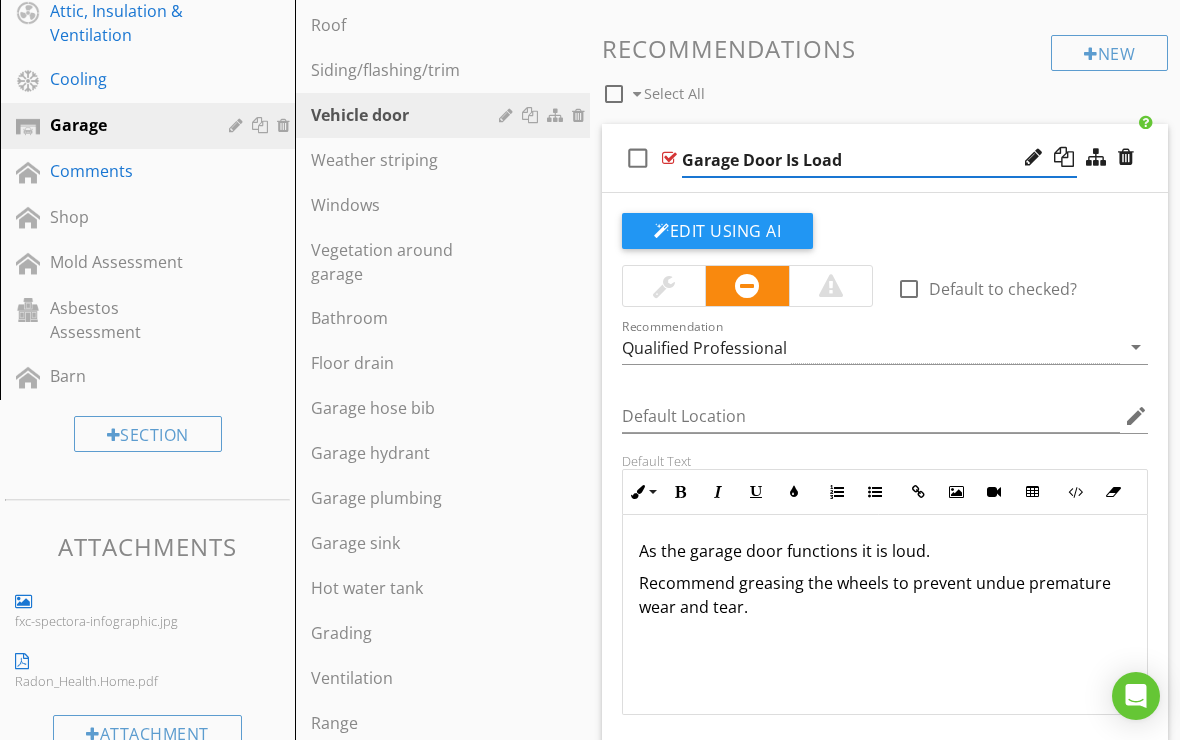 click on "Garage Door Is Load" at bounding box center (879, 160) 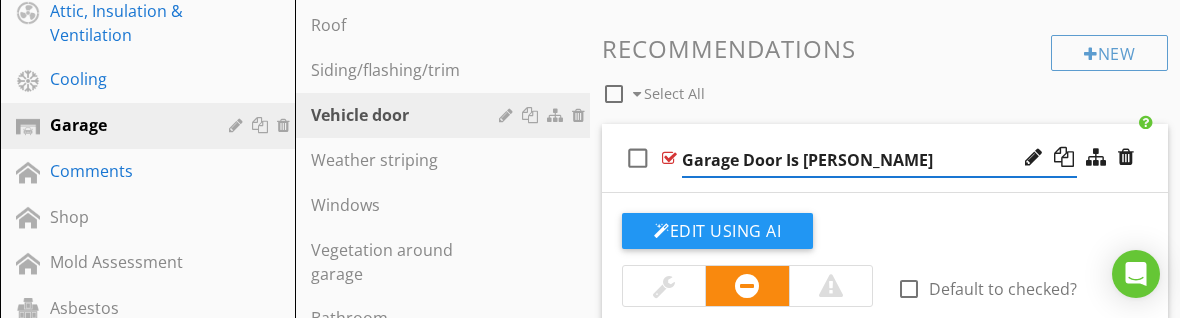 type on "Garage Door Is Loud" 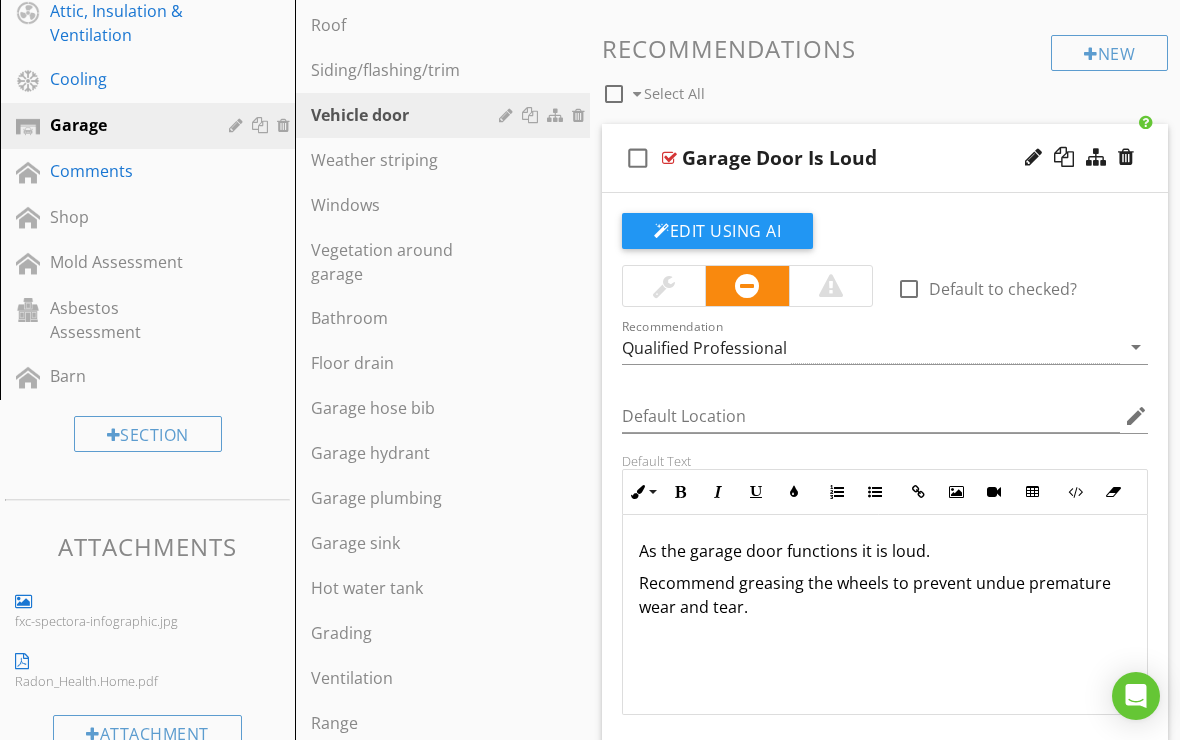 click on "Garage Door Is Loud" at bounding box center (779, 158) 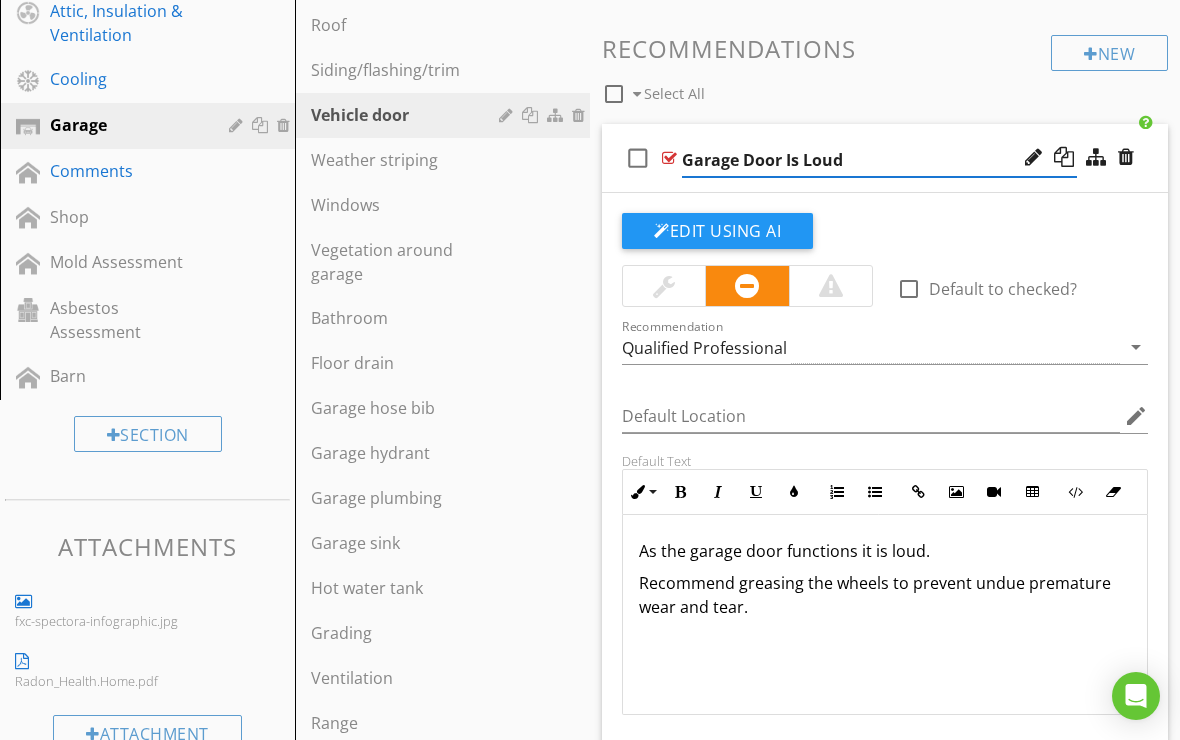 click at bounding box center (669, 158) 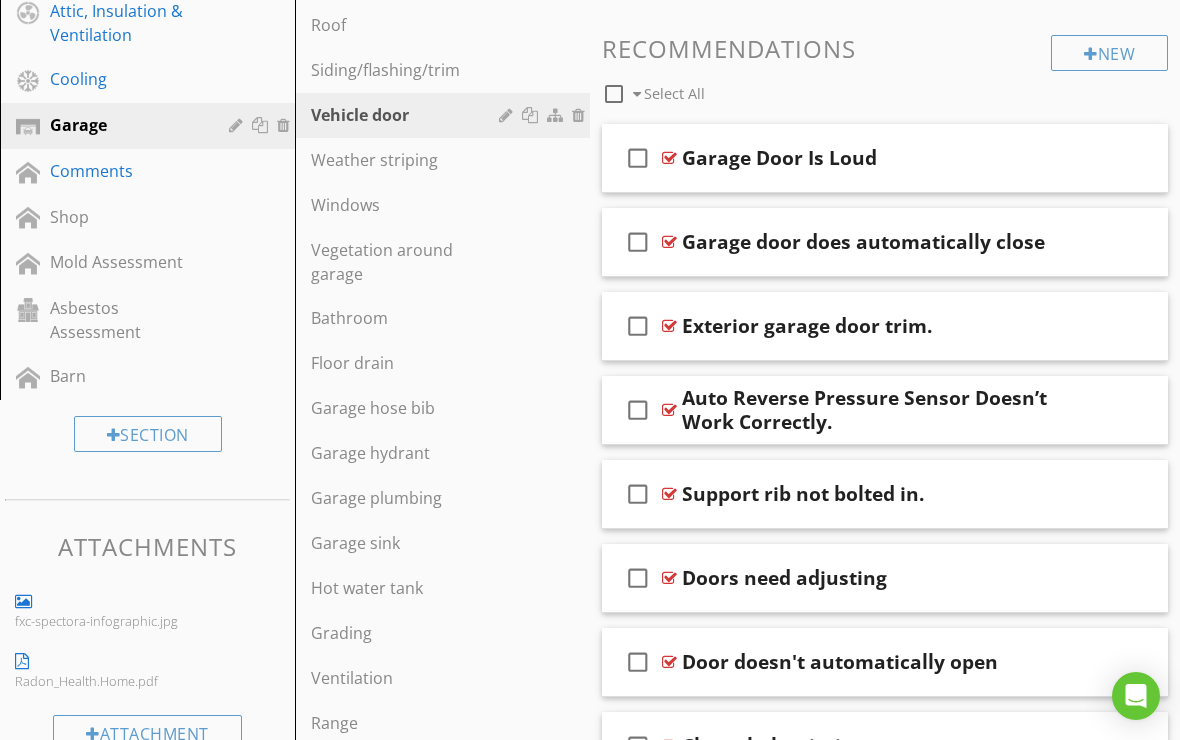click at bounding box center (669, 410) 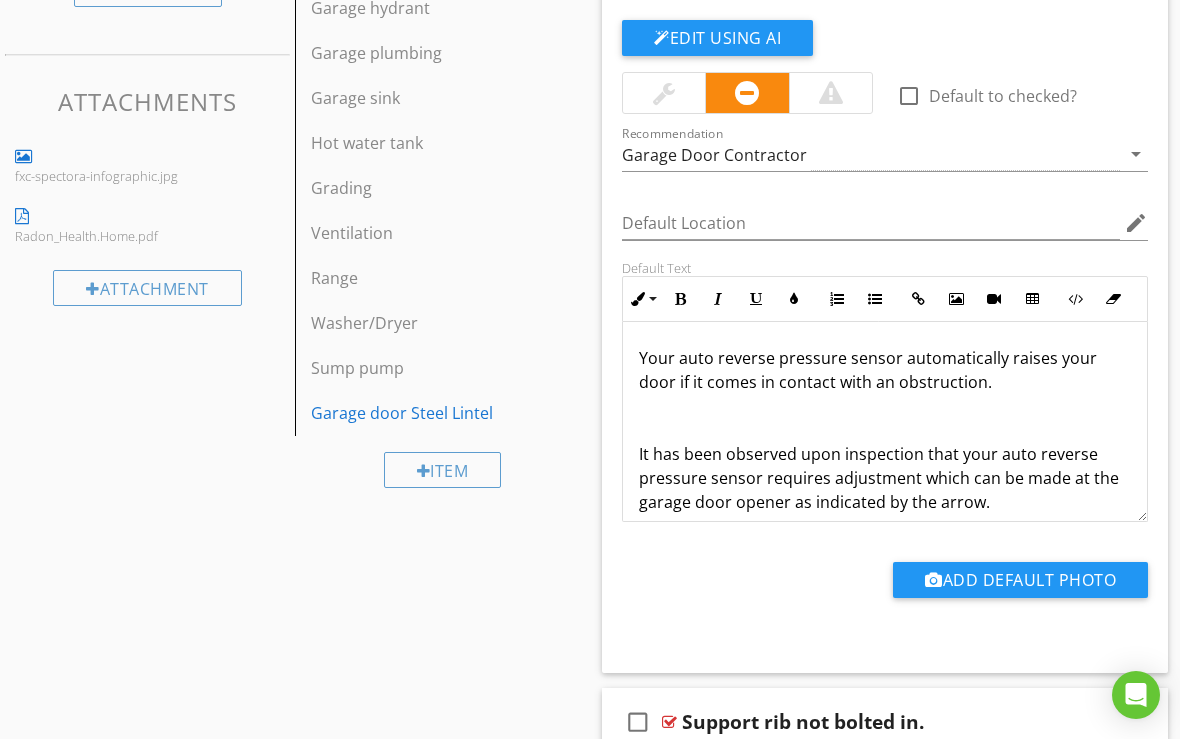 scroll, scrollTop: 1241, scrollLeft: 0, axis: vertical 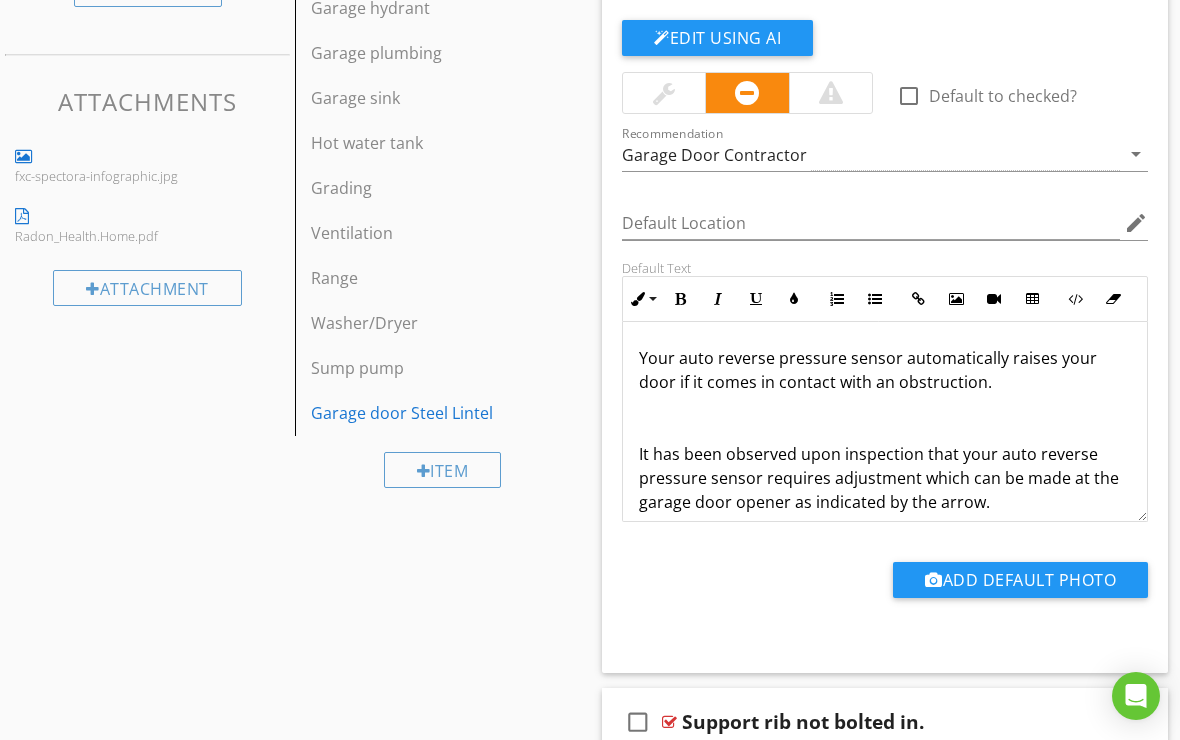 click on "Your auto reverse pressure sensor automatically raises your door if it comes in contact with an obstruction. It has been observed upon inspection that your auto reverse pressure sensor requires adjustment which can be made at the garage door opener as indicated by the arrow. To decrease the amount of force required to reverse the direction of the garage door, turn the knob (or screw with a screwdriver) counterclockwise one quarter. To increase the amount of force, turn it clockwise. Re-test the auto-reverse function and repeat this process until your opener is properly adjusted. Note: If you don't feel comfortable making adjustments to your garage door opener yourself, hire a qualified professional to assist you" at bounding box center [885, 586] 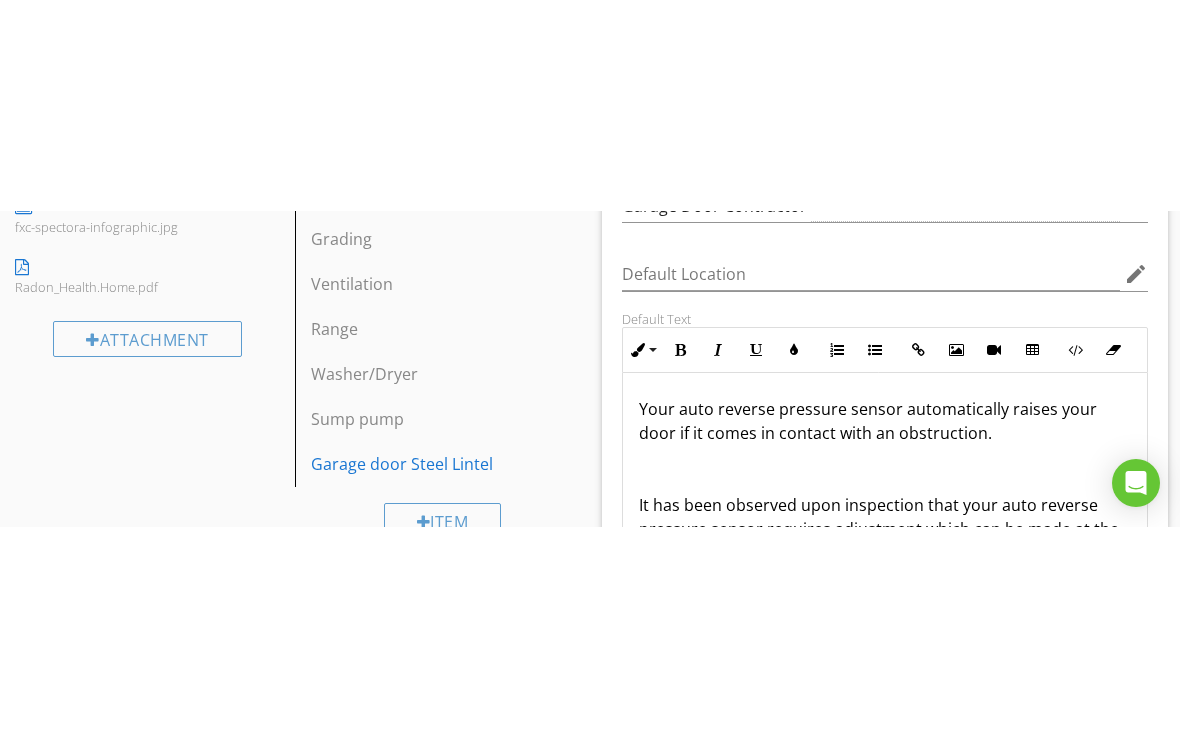 scroll, scrollTop: 1401, scrollLeft: 0, axis: vertical 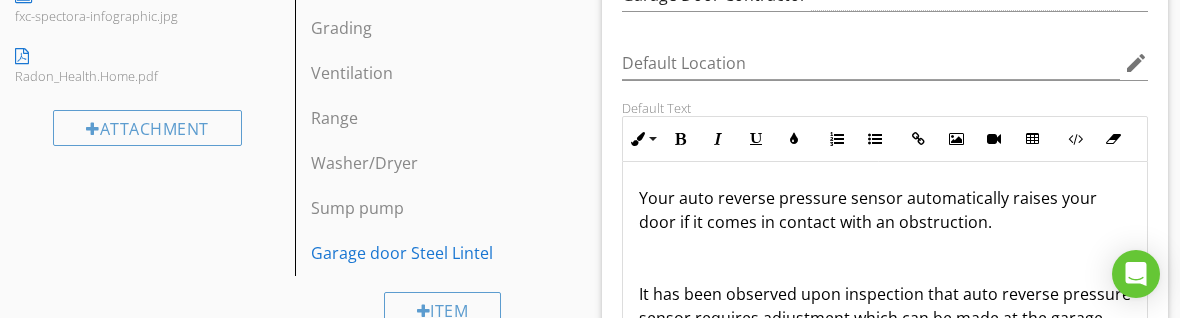 type 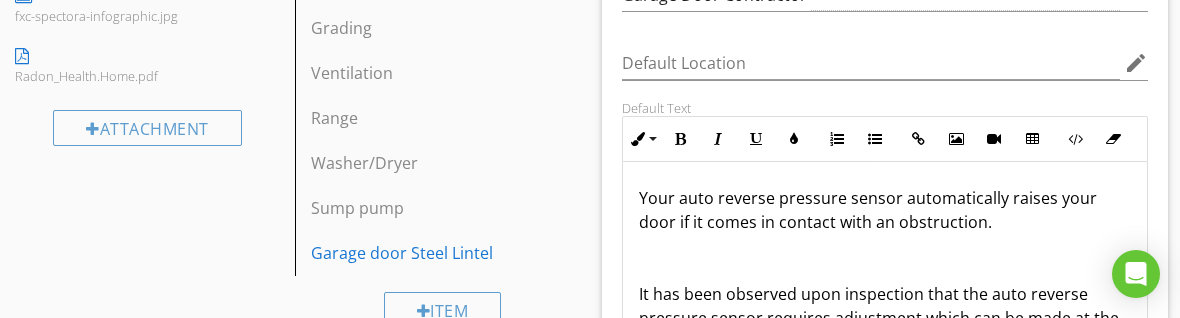 click on "Your auto reverse pressure sensor automatically raises your door if it comes in contact with an obstruction. It has been observed upon inspection that the auto reverse pressure sensor requires adjustment which can be made at the garage door opener as indicated by the arrow. To decrease the amount of force required to reverse the direction of the garage door, turn the knob (or screw with a screwdriver) counterclockwise one quarter. To increase the amount of force, turn it clockwise. Re-test the auto-reverse function and repeat this process until your opener is properly adjusted. Note: If you don't feel comfortable making adjustments to your garage door opener yourself, hire a qualified professional to assist you" at bounding box center [885, 426] 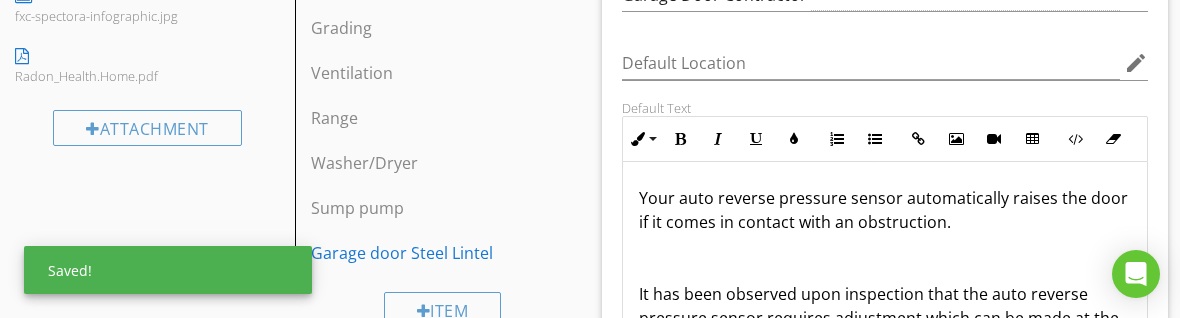 click on "Your auto reverse pressure sensor automatically raises the door if it comes in contact with an obstruction. It has been observed upon inspection that the auto reverse pressure sensor requires adjustment which can be made at the garage door opener as indicated by the arrow. To decrease the amount of force required to reverse the direction of the garage door, turn the knob (or screw with a screwdriver) counterclockwise one quarter. To increase the amount of force, turn it clockwise. Re-test the auto-reverse function and repeat this process until your opener is properly adjusted. Note: If you don't feel comfortable making adjustments to your garage door opener yourself, hire a qualified professional to assist you" at bounding box center (885, 426) 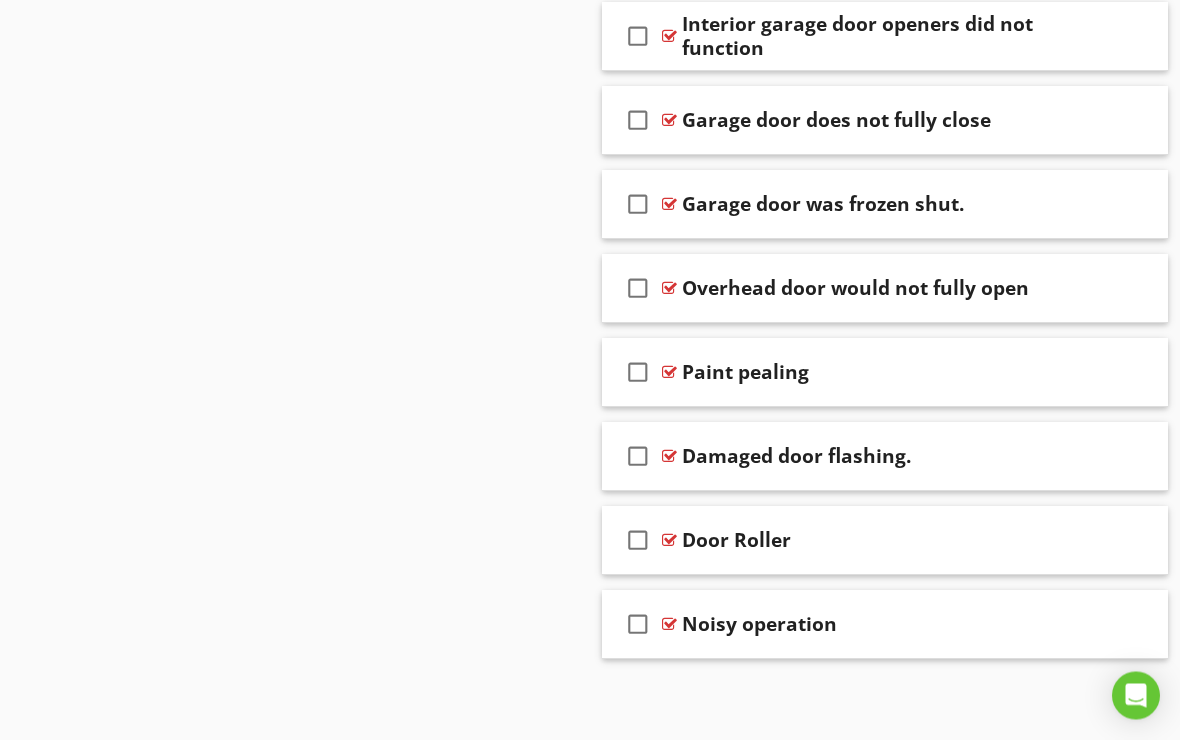 scroll, scrollTop: 3860, scrollLeft: 0, axis: vertical 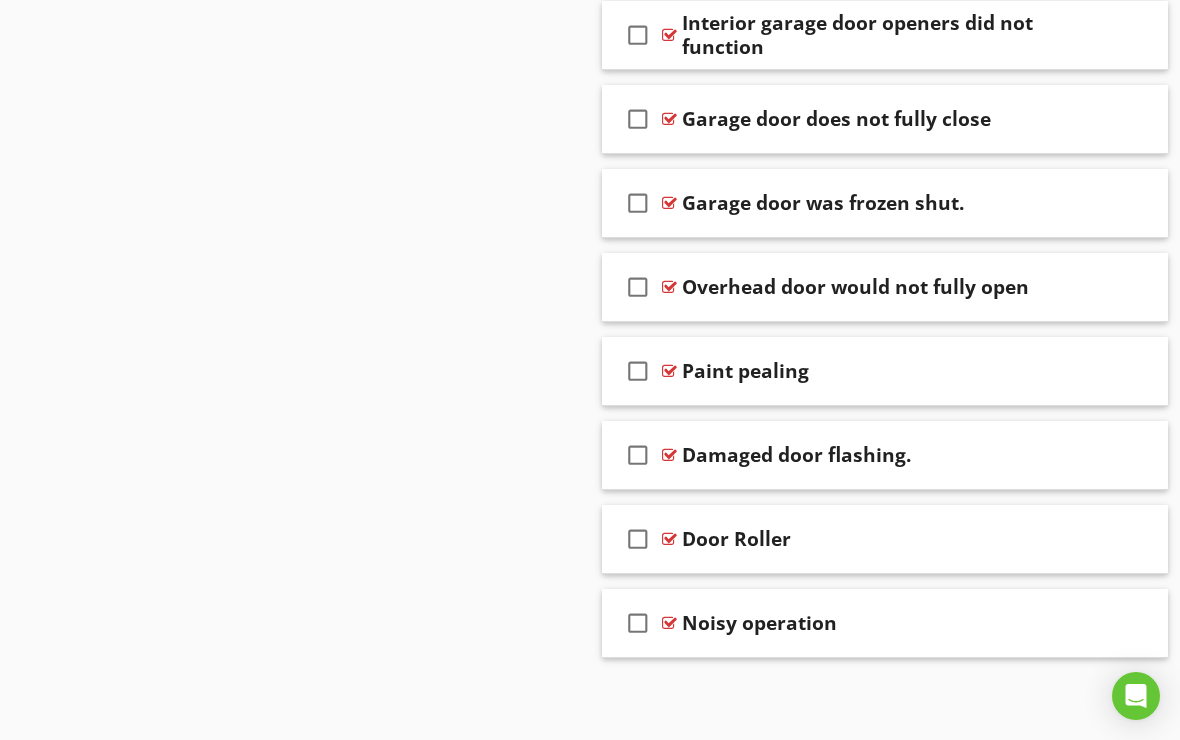 click on "Sections
Inspection Details           Roof           Exterior           Doors, Windows & Interior           Built-in Appliances           Heating           Basement, Foundation, Crawlspace & Structure           Plumbing           Electrical           Attic, Insulation & Ventilation           Cooling           Garage           Comments           Shop           Mold Assessment            Asbestos Assessment            Barn
Section
Attachments       fxc-spectora-infographic.jpg       Radon_Health.Home.pdf
Attachment
Items
Gutters and downspouts           Attic           Electrical           Foundation           Framing           Garage floor           Garage man door           Bathroom           Garage heat           Interior ceiling / walls           Insulation and vapour barrier            Roof           Siding/flashing/trim           Vehicle door" at bounding box center [590, -1458] 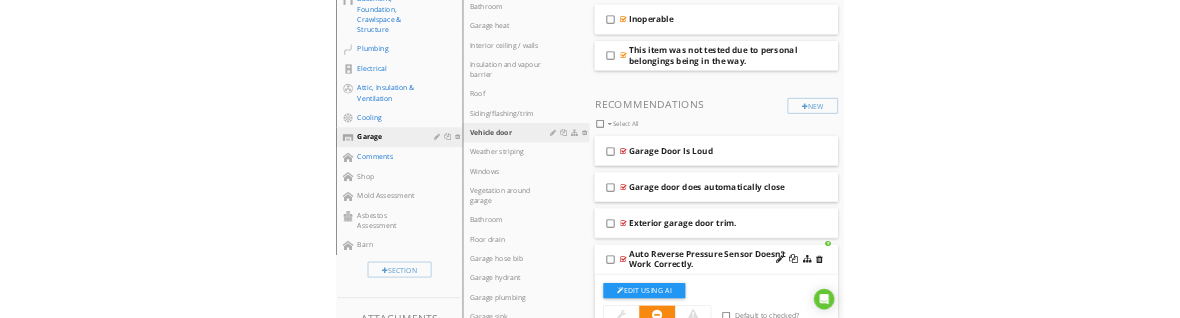 scroll, scrollTop: 591, scrollLeft: 0, axis: vertical 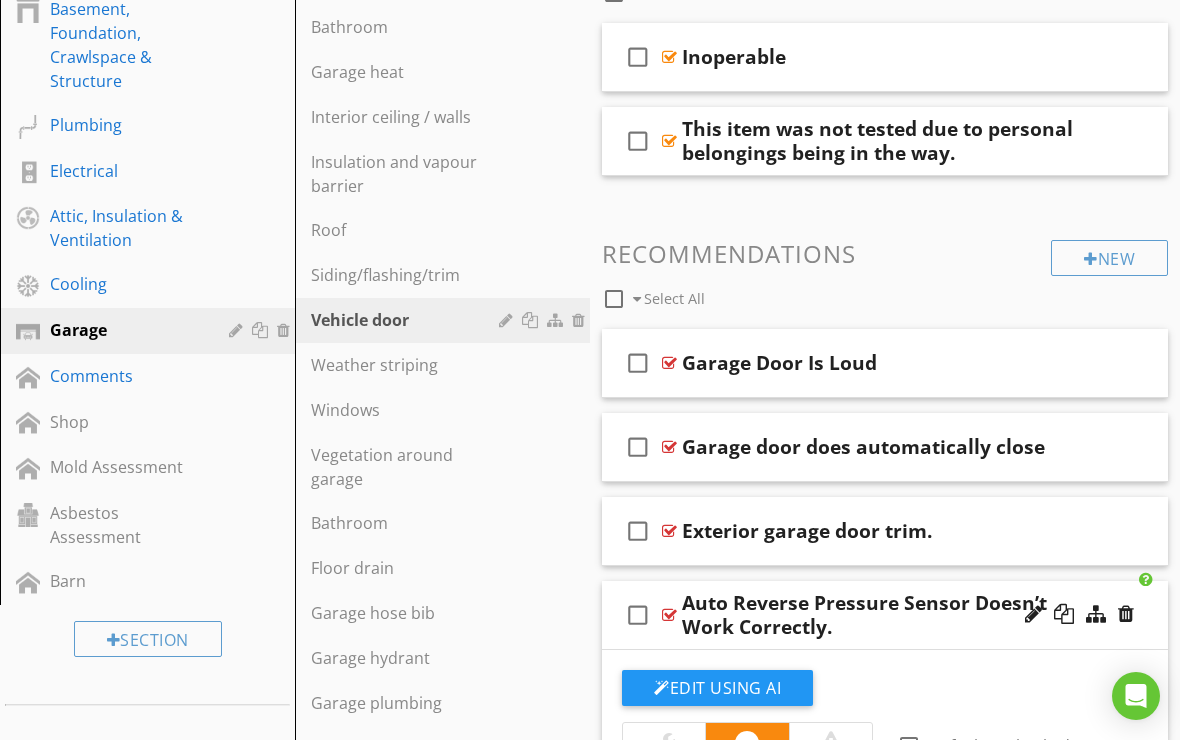 click on "New" at bounding box center [1109, 258] 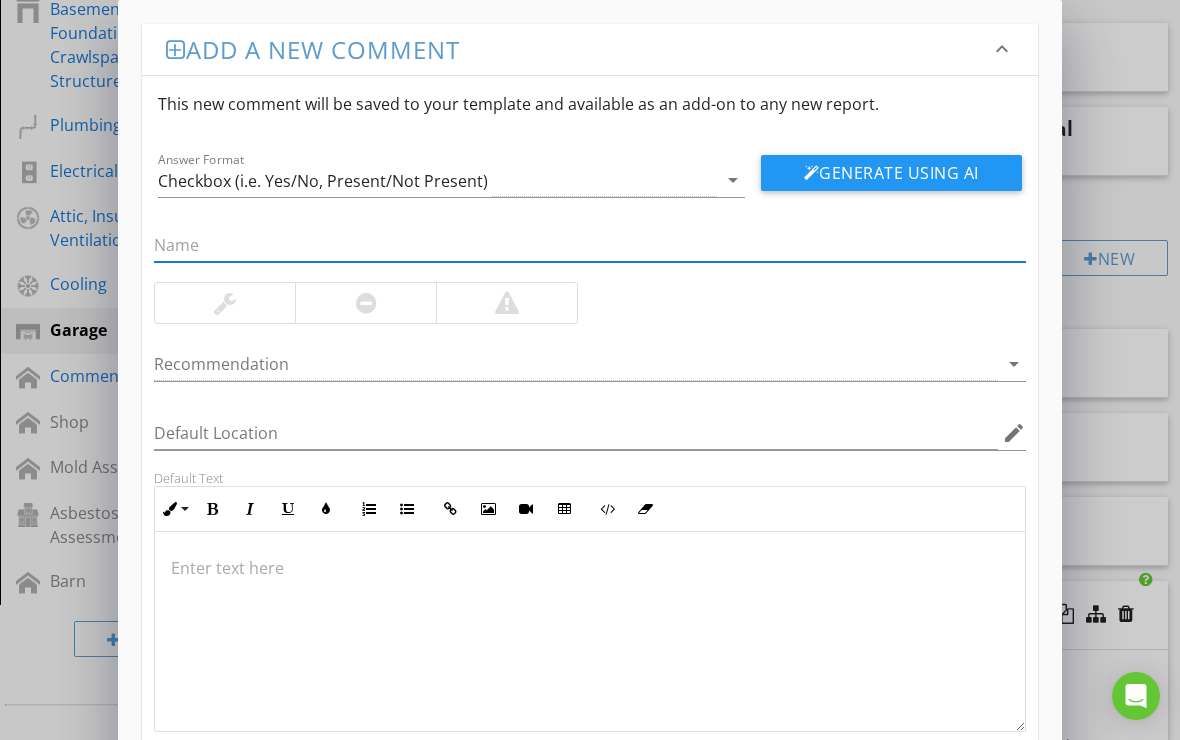 click at bounding box center [590, 245] 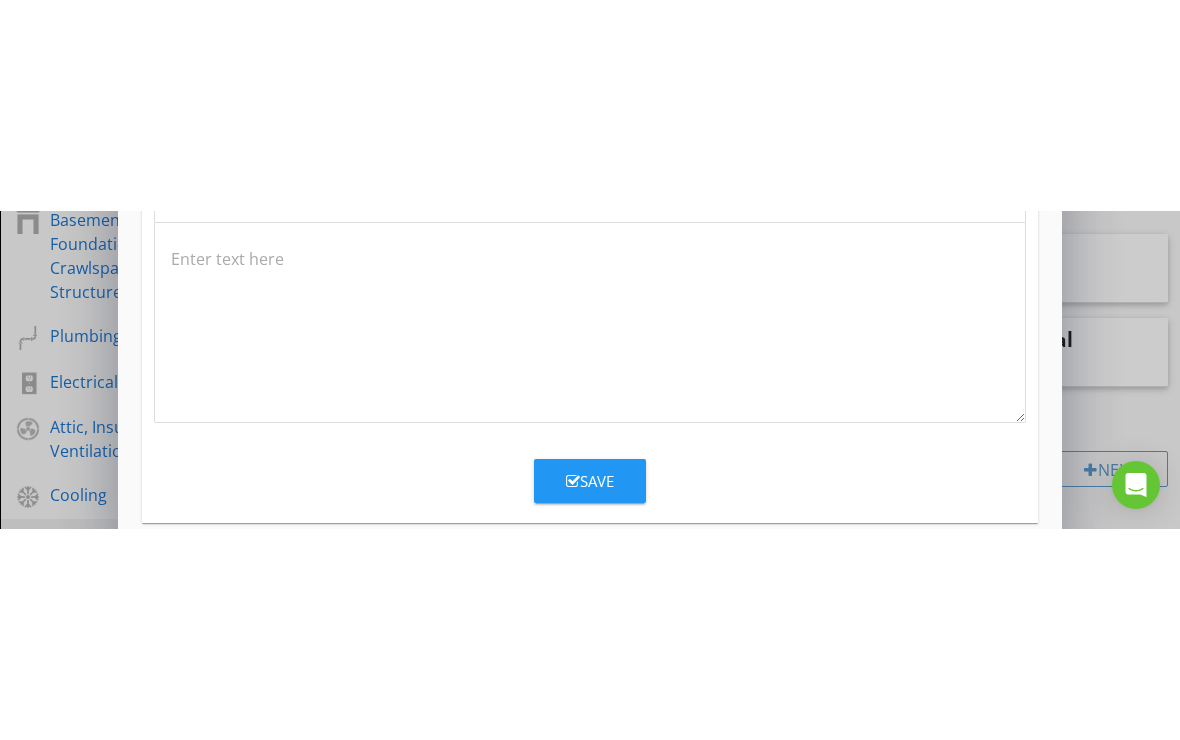 scroll, scrollTop: 519, scrollLeft: 0, axis: vertical 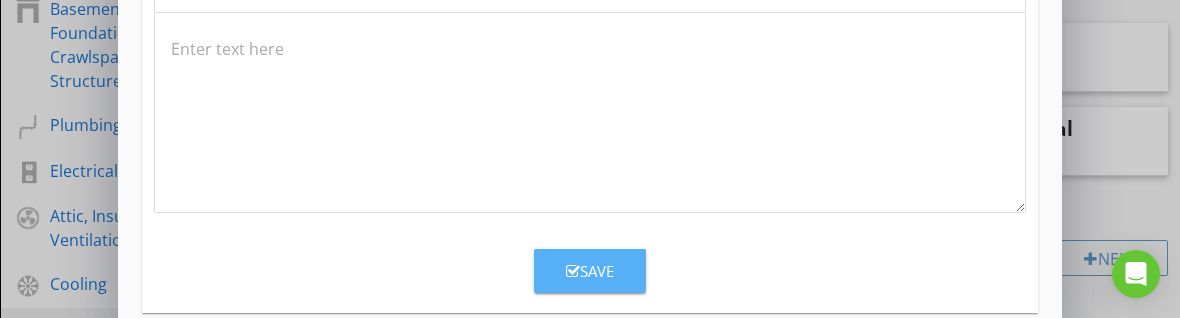 type on "Garage door safety sensors out of adjustment" 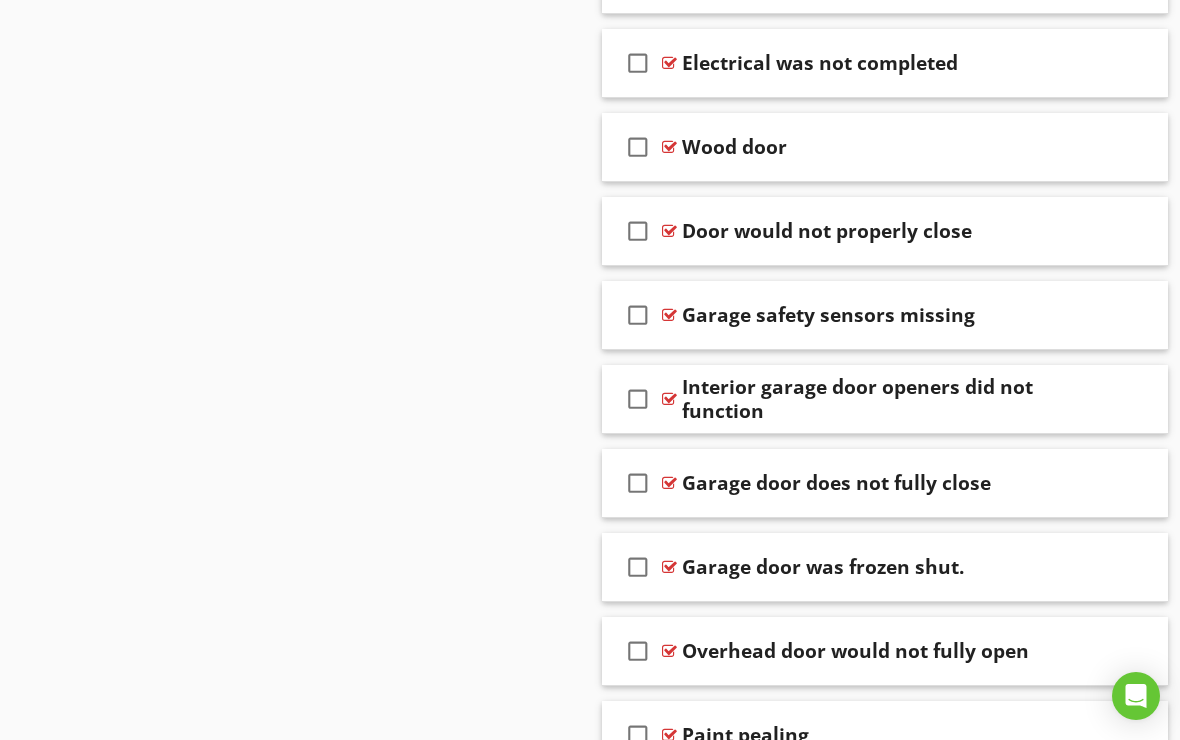 scroll, scrollTop: 3944, scrollLeft: 0, axis: vertical 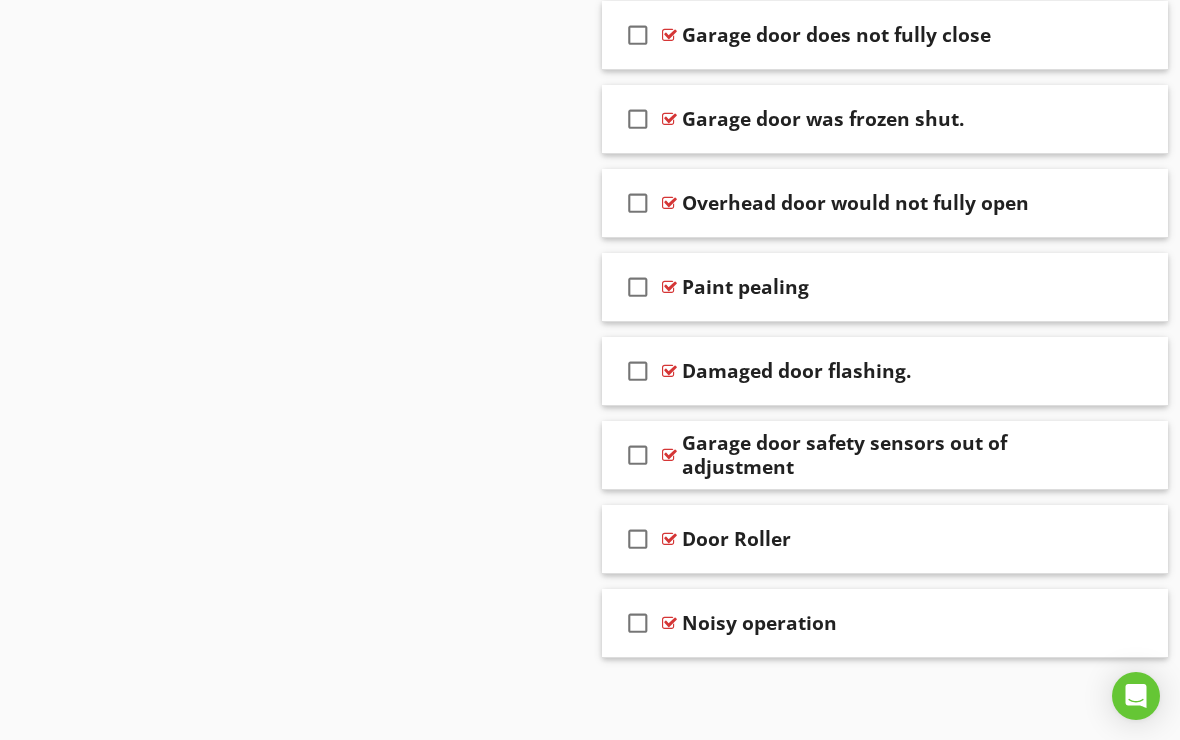 click on "Garage door safety sensors out of adjustment" at bounding box center (879, 455) 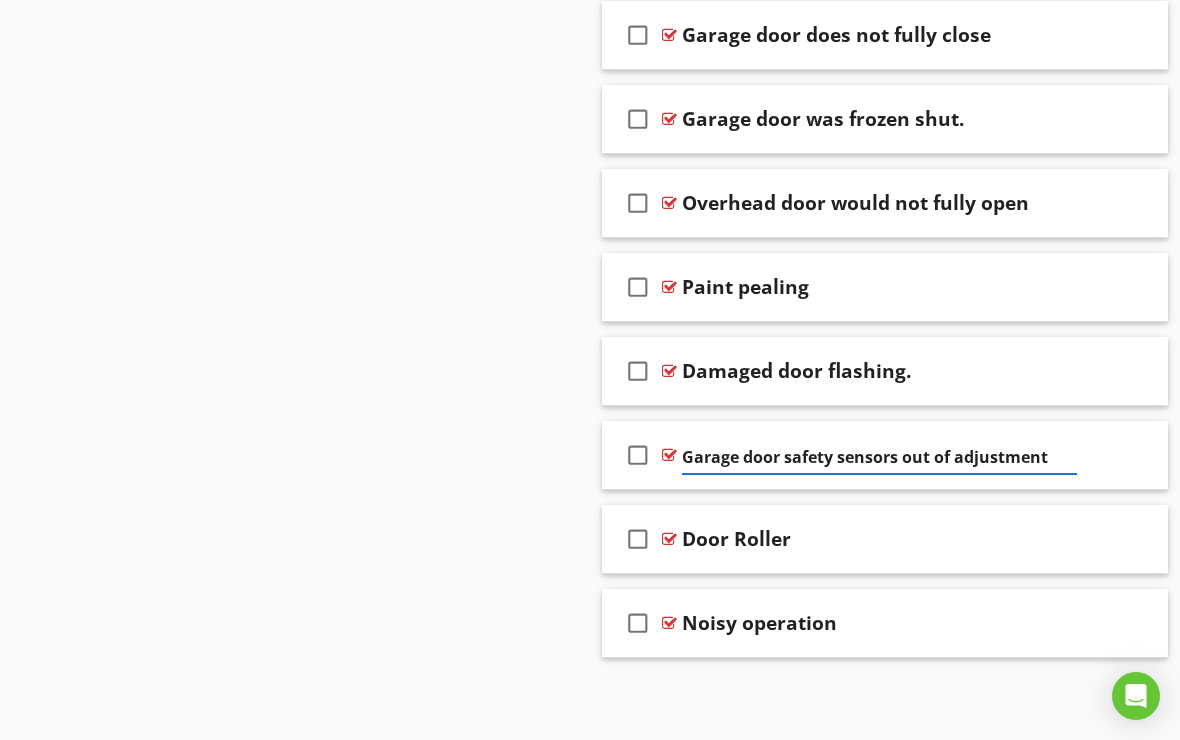 click on "Garage door safety sensors out of adjustment" at bounding box center [879, 457] 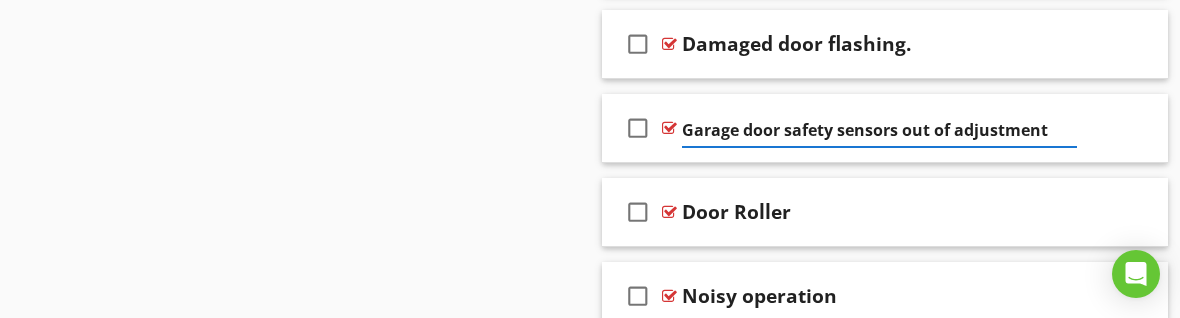 scroll, scrollTop: 4366, scrollLeft: 0, axis: vertical 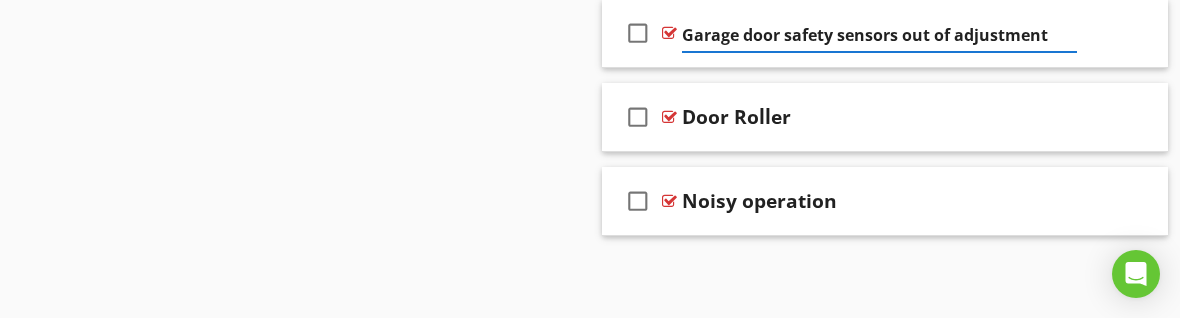 click on "check_box_outline_blank" at bounding box center (642, 33) 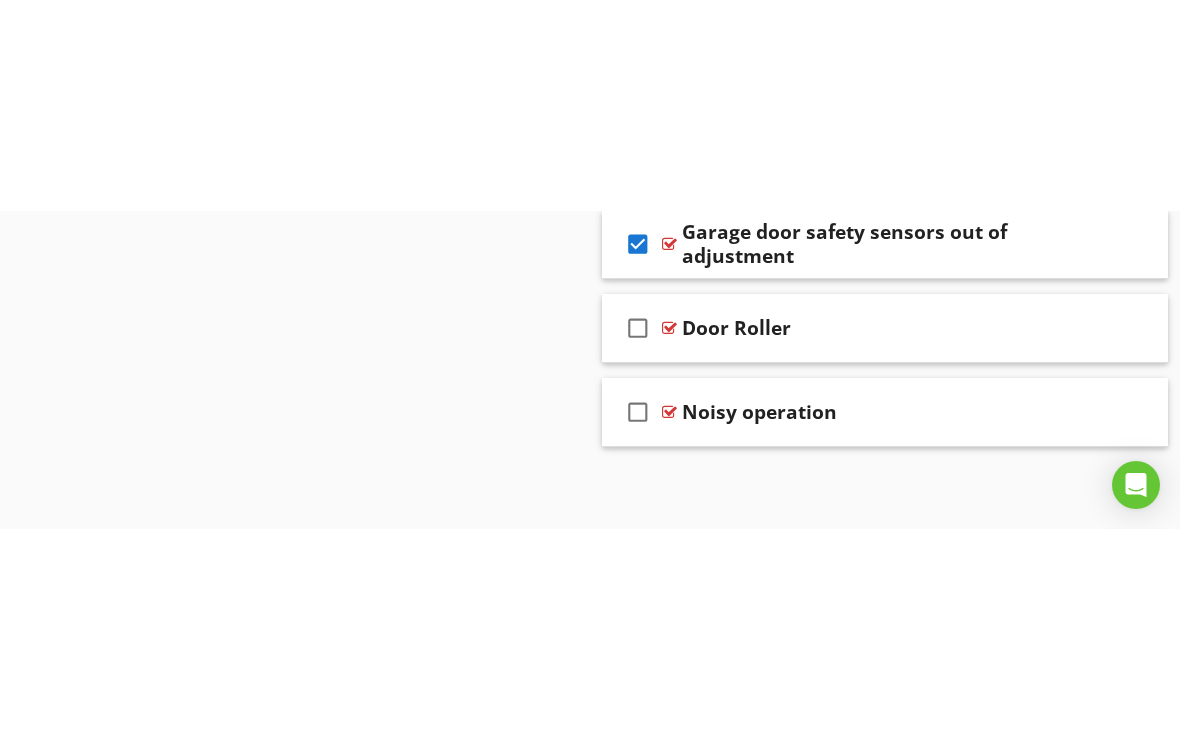 scroll, scrollTop: 3858, scrollLeft: 0, axis: vertical 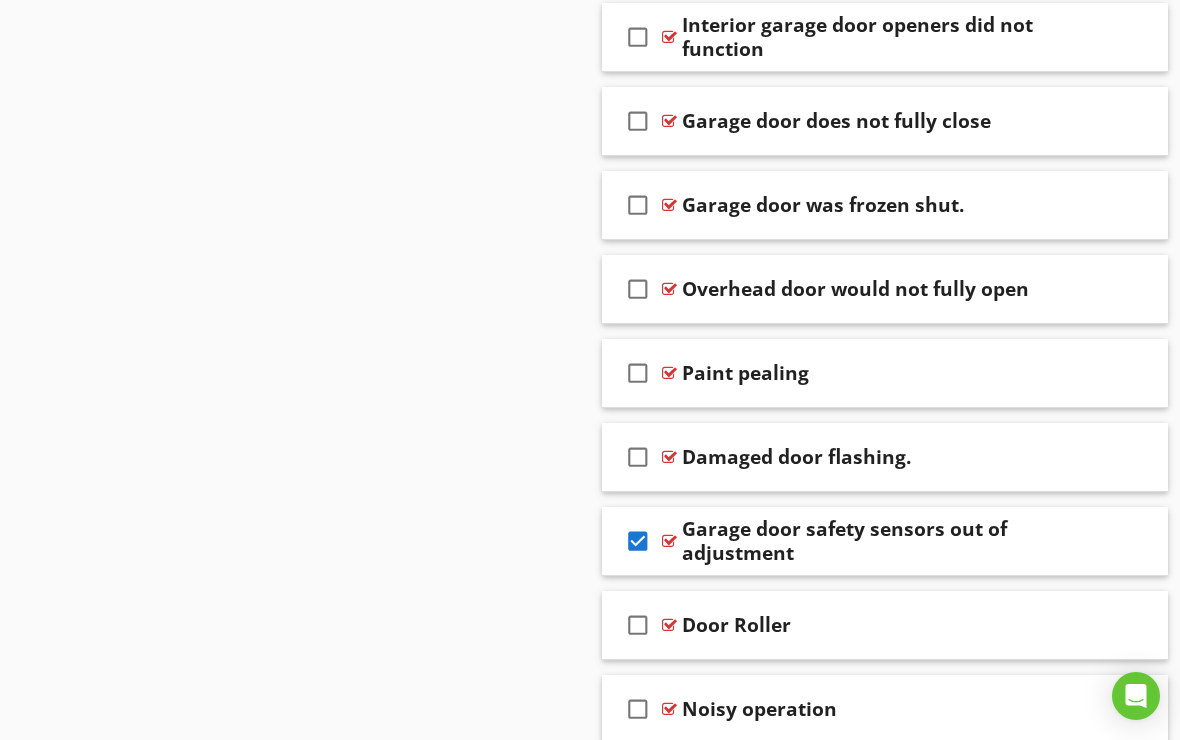click at bounding box center [669, 541] 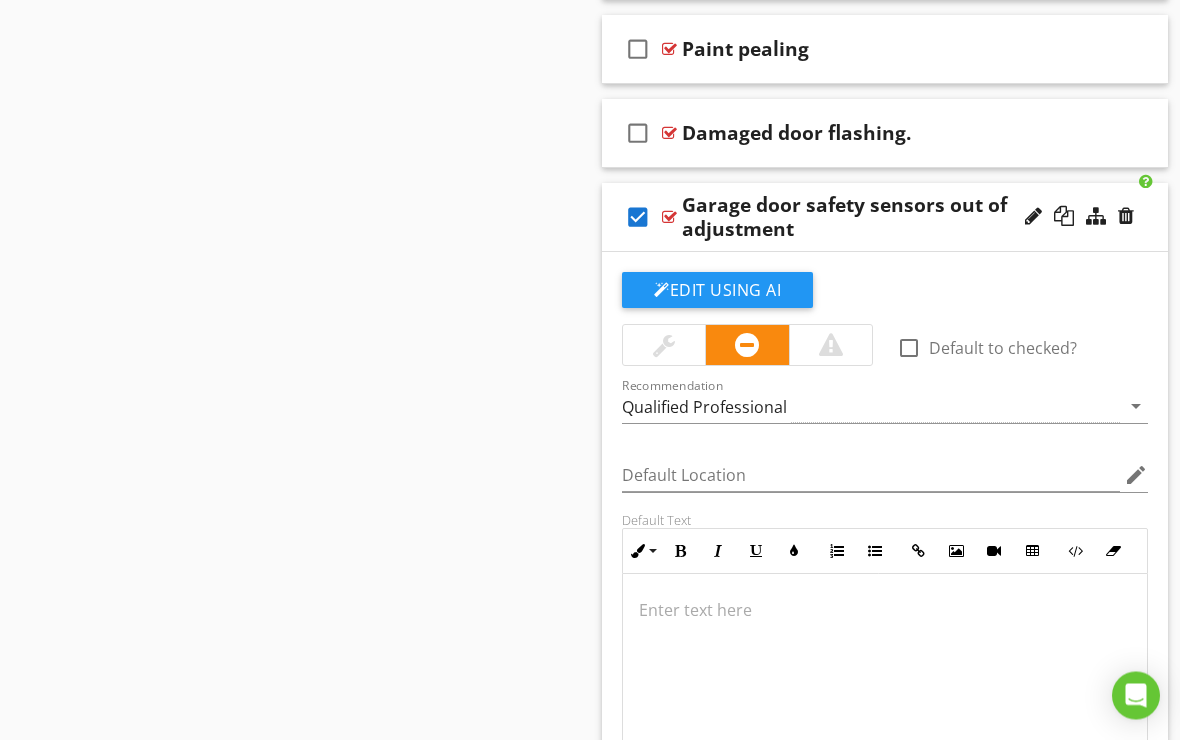 scroll, scrollTop: 4201, scrollLeft: 0, axis: vertical 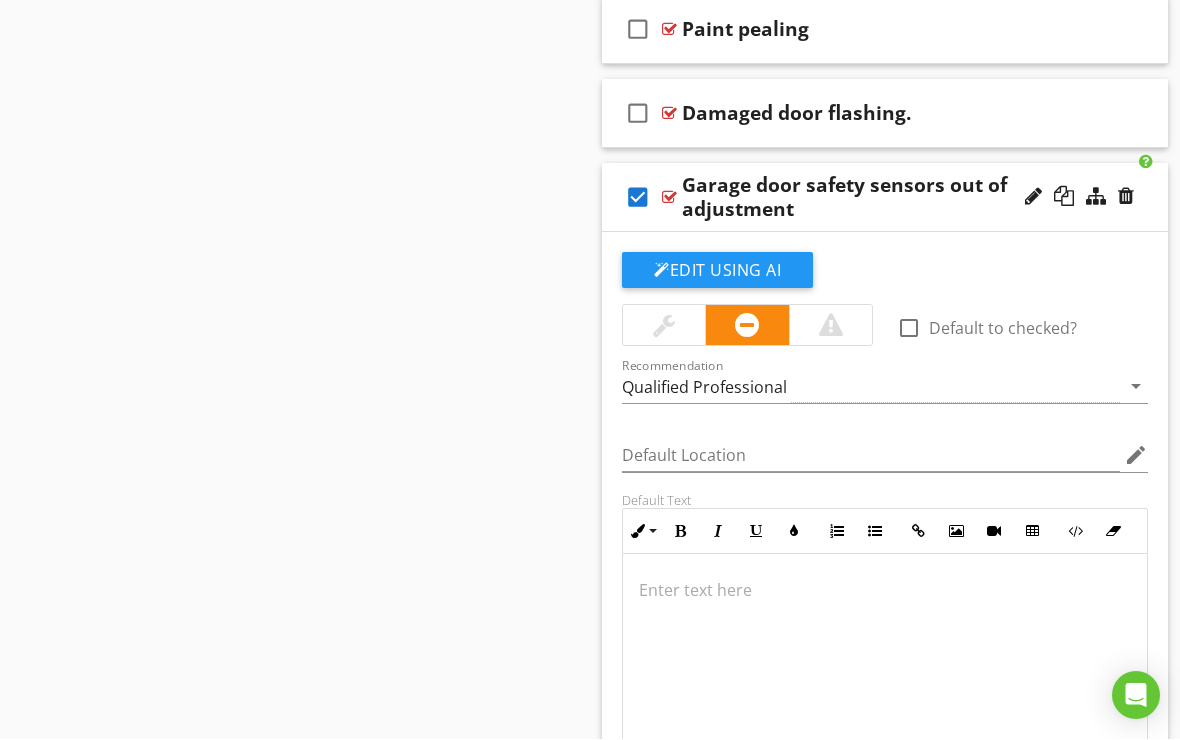 click at bounding box center [885, 591] 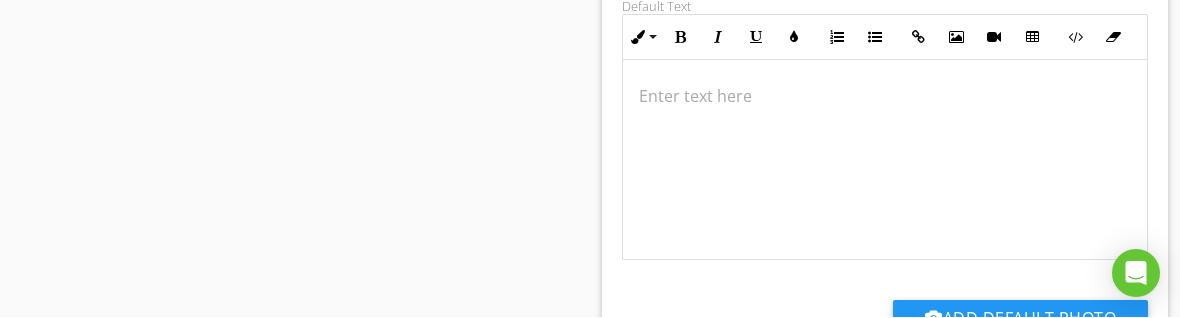 scroll, scrollTop: 4696, scrollLeft: 0, axis: vertical 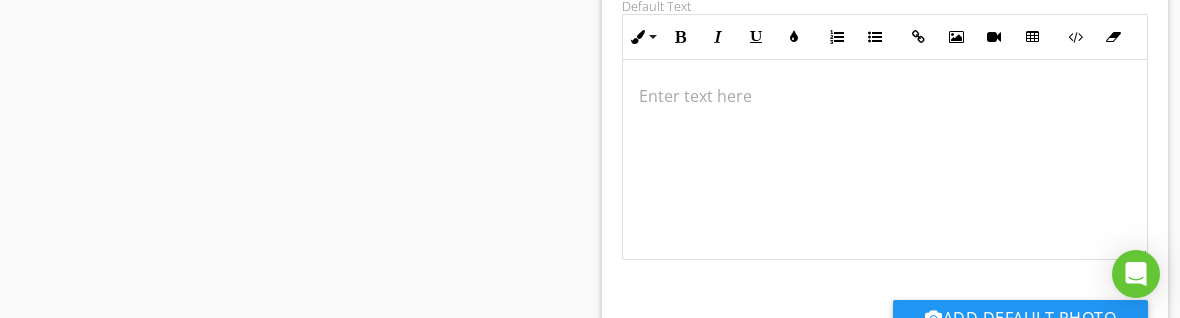 click at bounding box center [885, 160] 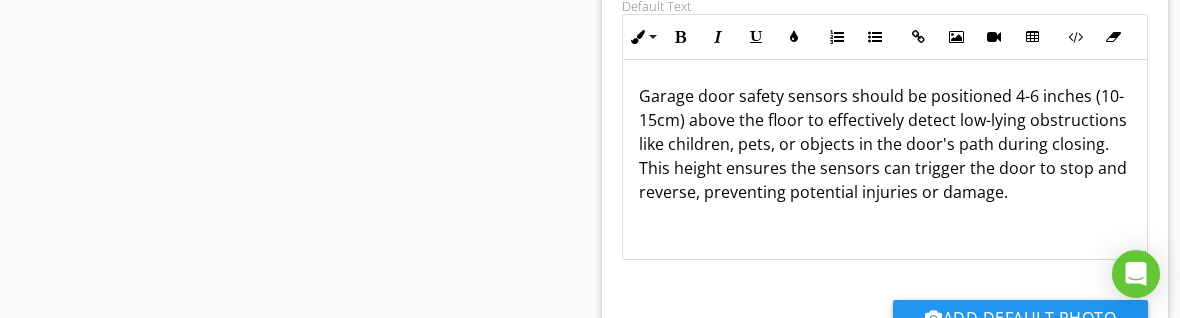 type 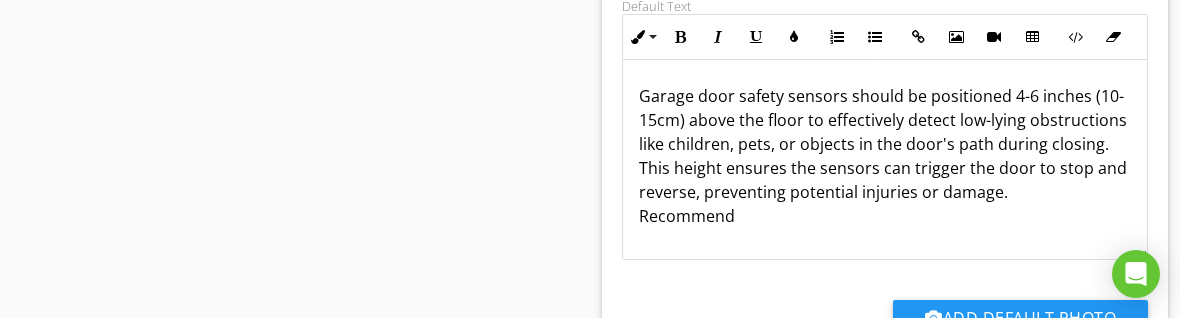 click on "Garage door safety sensors should be positioned 4-6 inches (10-15cm) above the floor to effectively detect low-lying obstructions like children, pets, or objects in the door's path during closing. This height ensures the sensors can trigger the door to stop and reverse, preventing potential injuries or damage. Recommend" at bounding box center [885, 156] 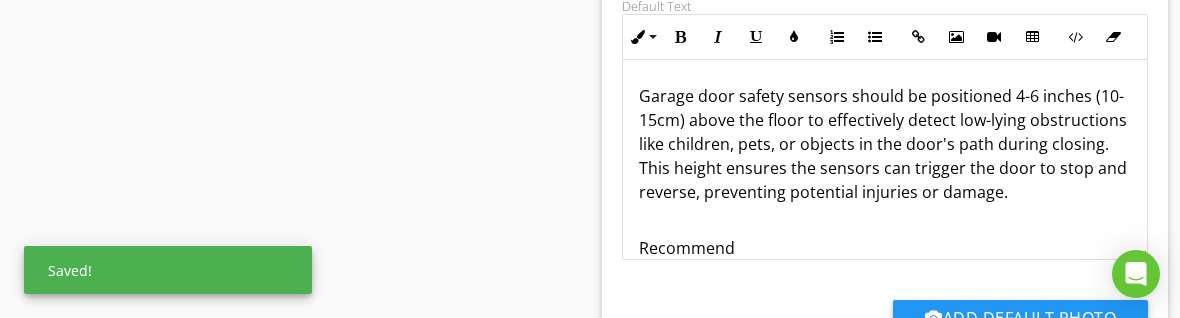 click on "Recommend" at bounding box center (885, 236) 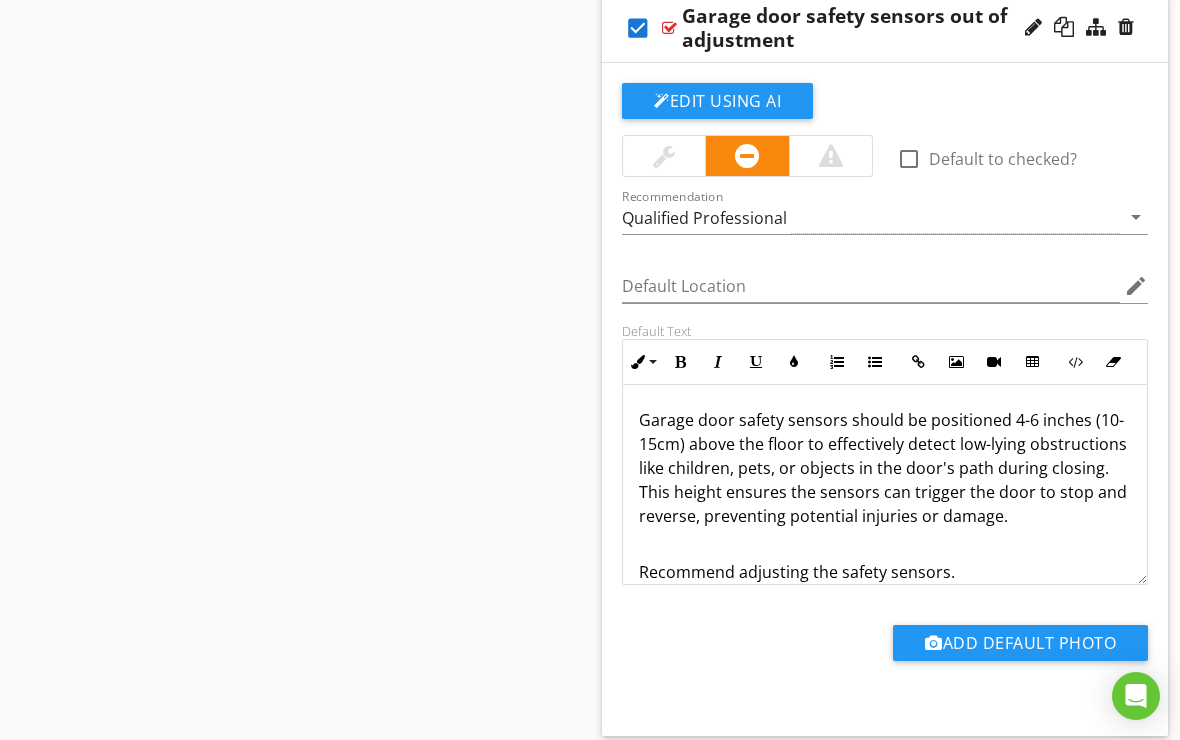 scroll, scrollTop: 4370, scrollLeft: 0, axis: vertical 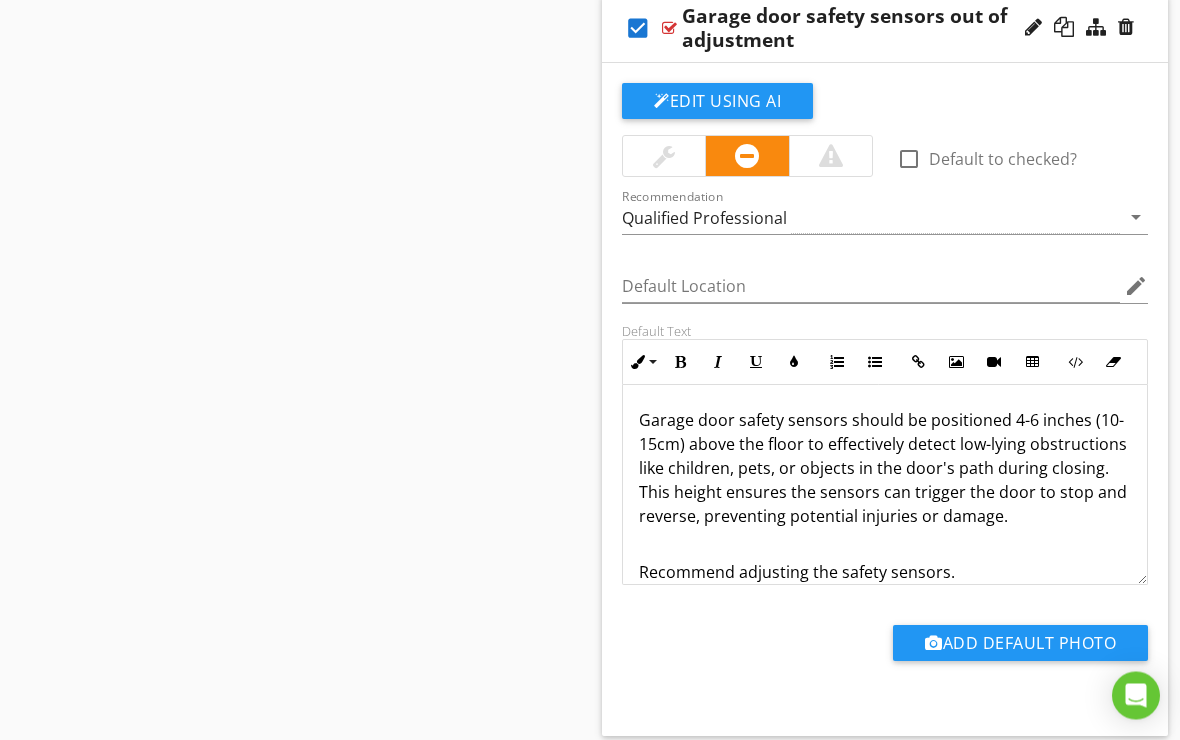 click on "arrow_drop_down" at bounding box center (1136, 218) 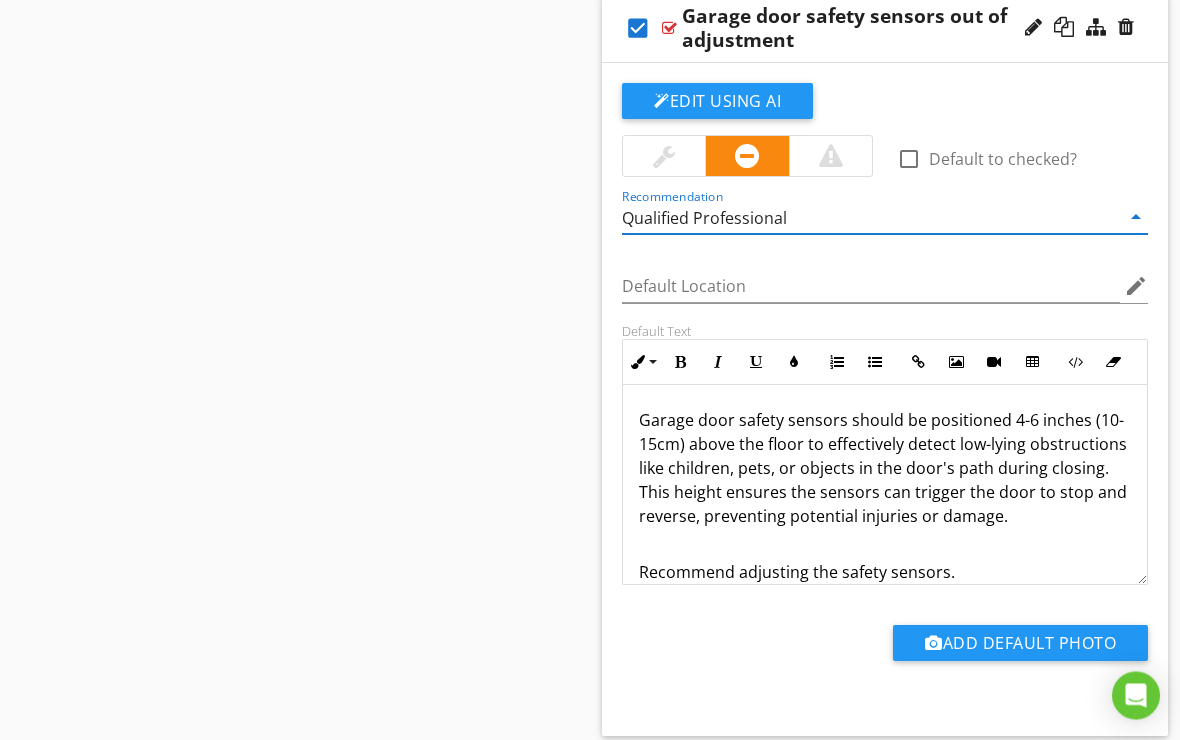 scroll, scrollTop: 4371, scrollLeft: 0, axis: vertical 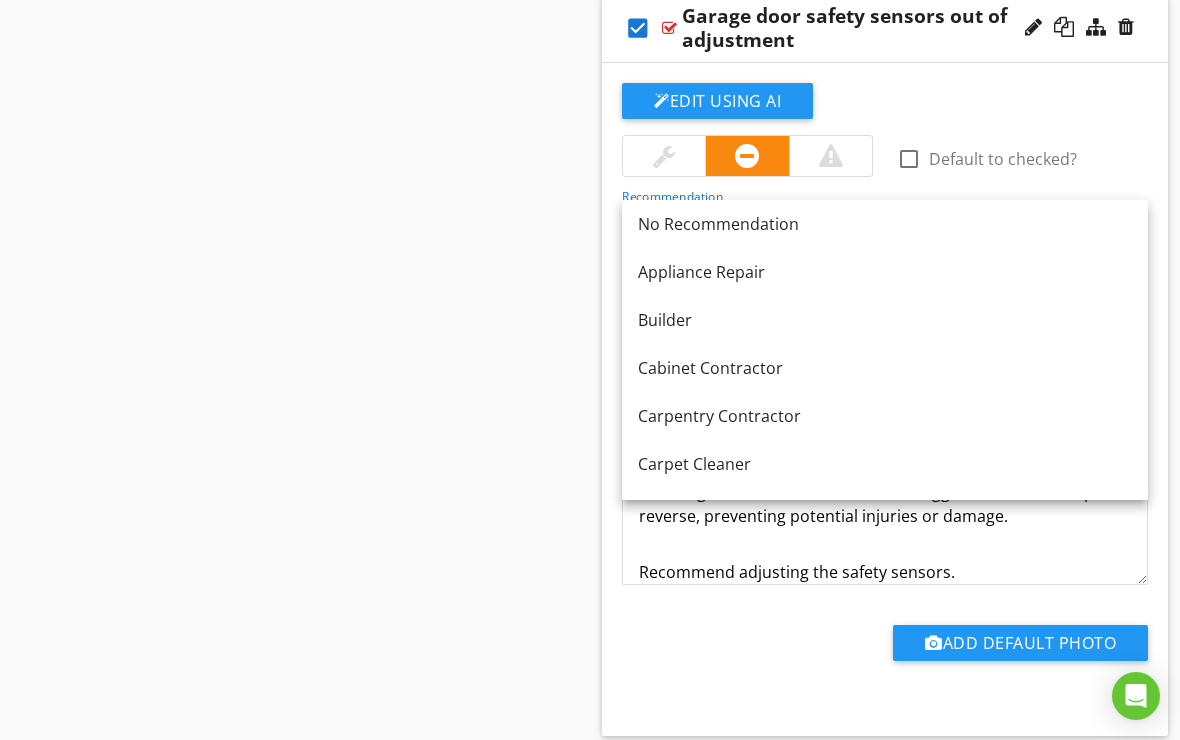 click on "No Recommendation" at bounding box center (885, 224) 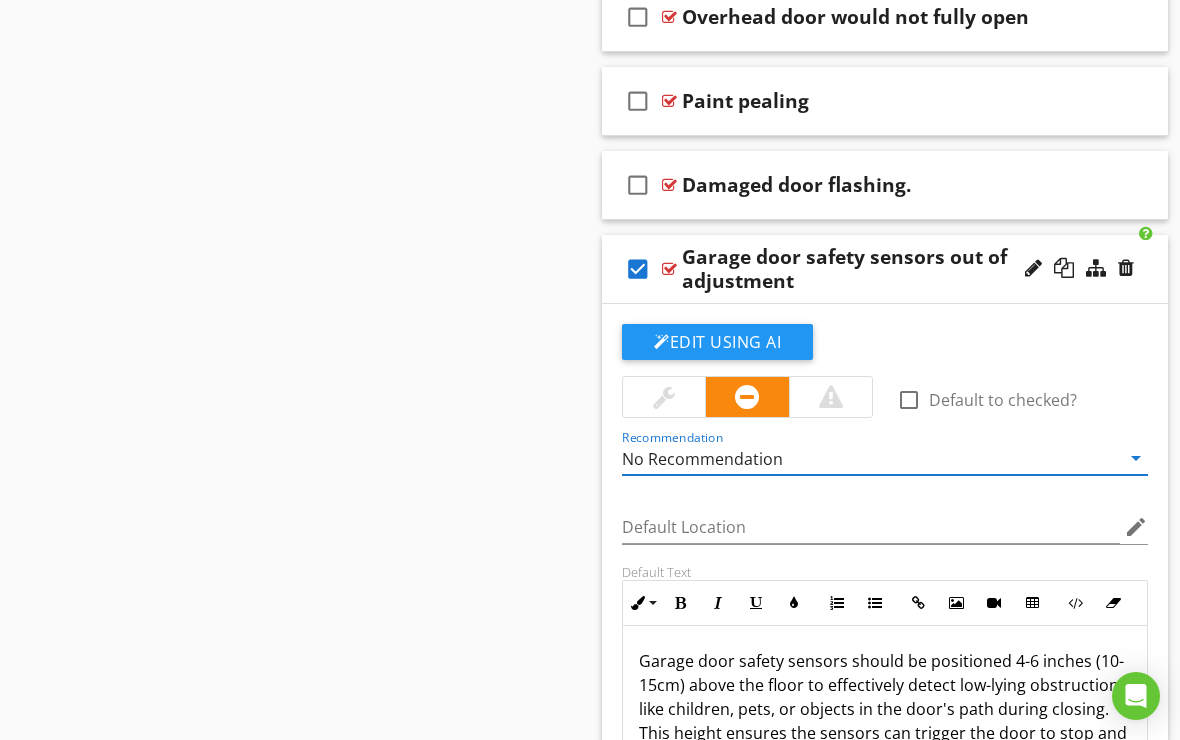 scroll, scrollTop: 4128, scrollLeft: 0, axis: vertical 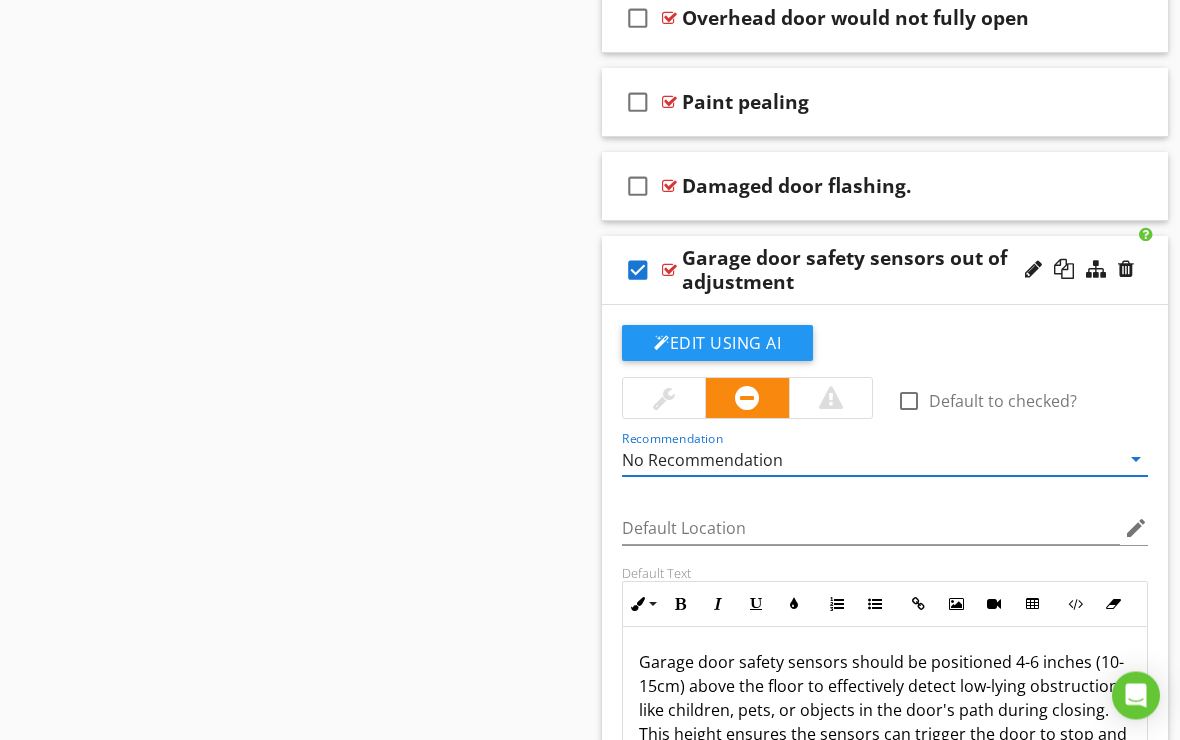 click on "check_box" at bounding box center (638, 271) 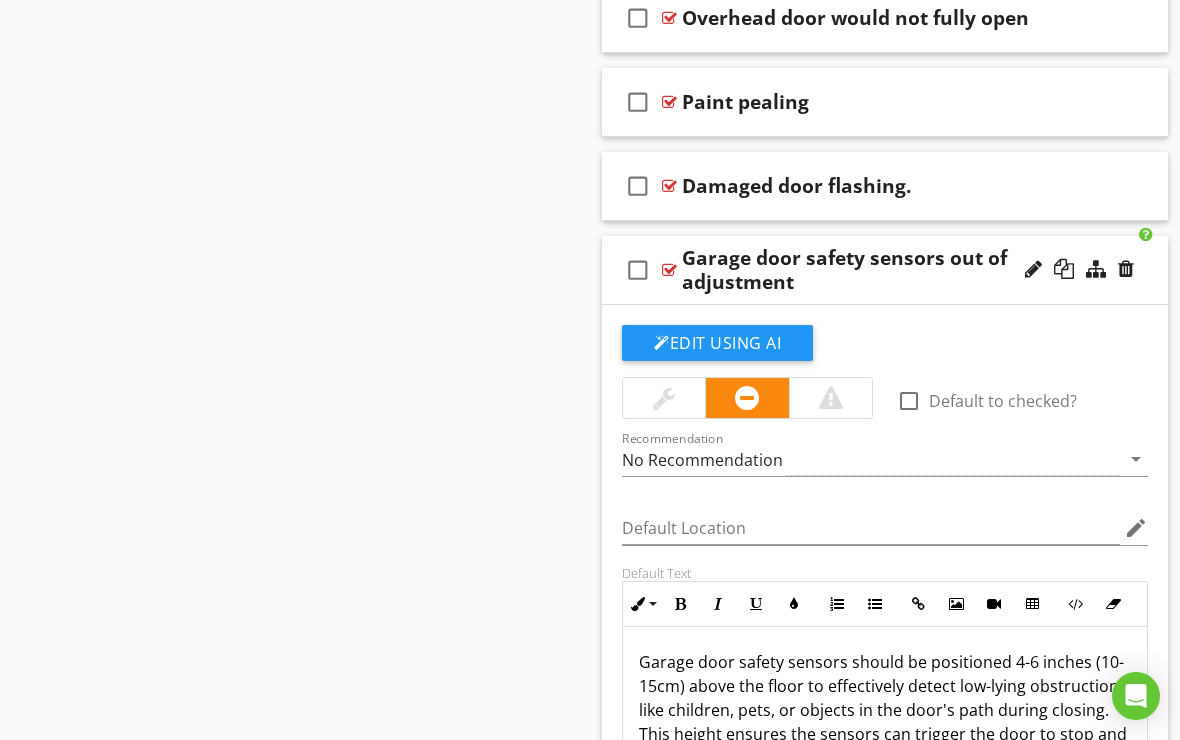 click at bounding box center (669, 270) 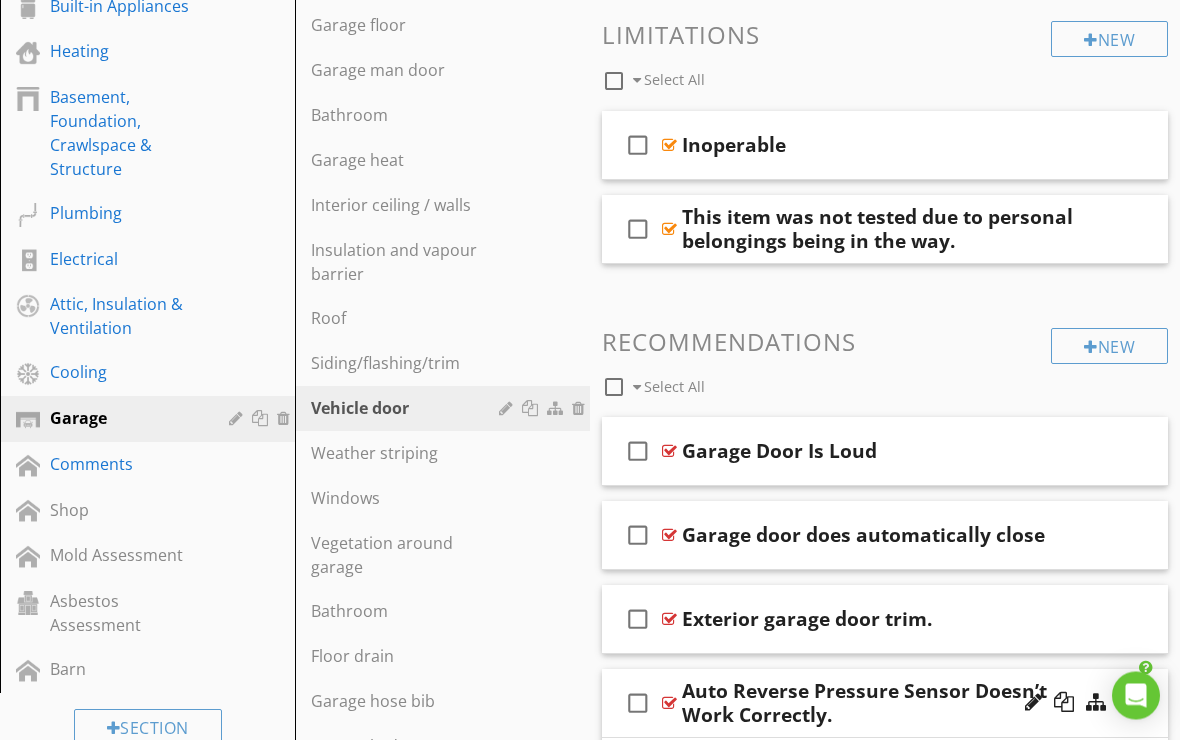 scroll, scrollTop: 503, scrollLeft: 0, axis: vertical 